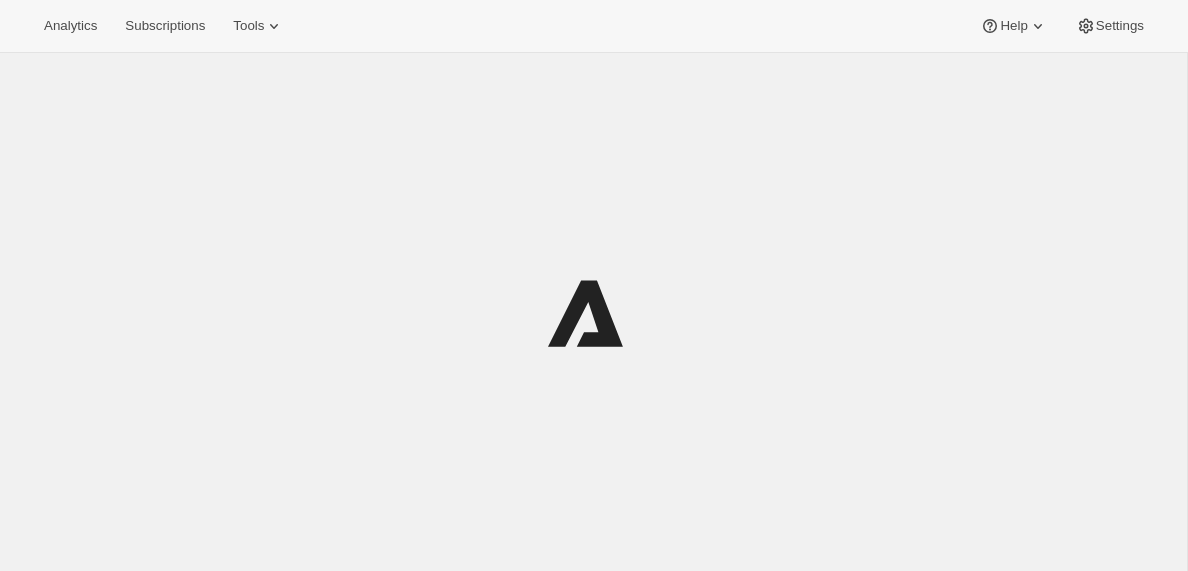 scroll, scrollTop: 0, scrollLeft: 0, axis: both 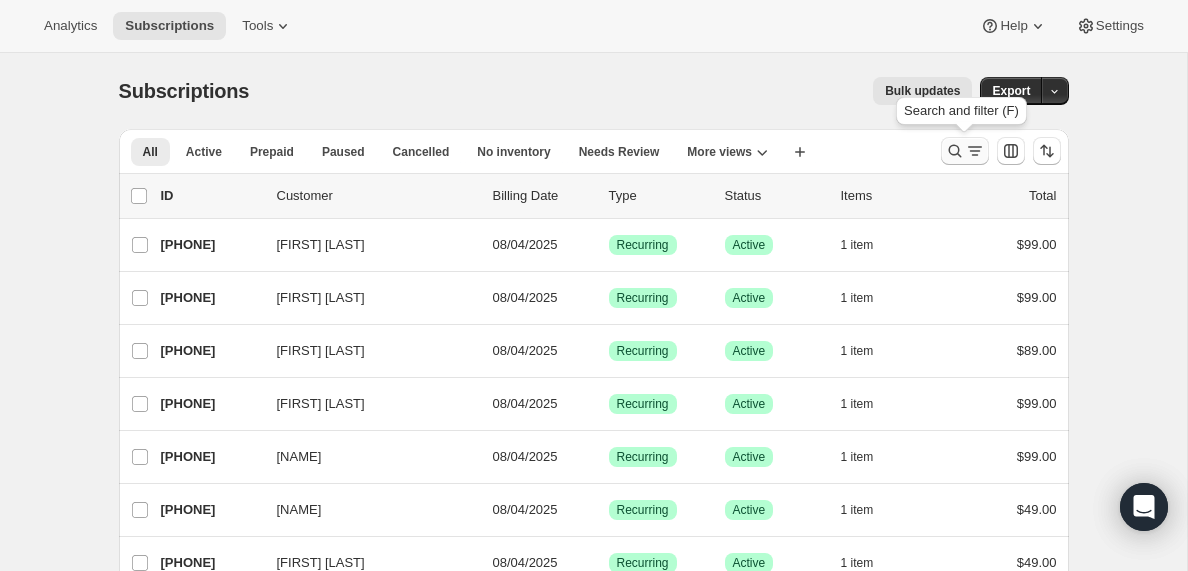 click 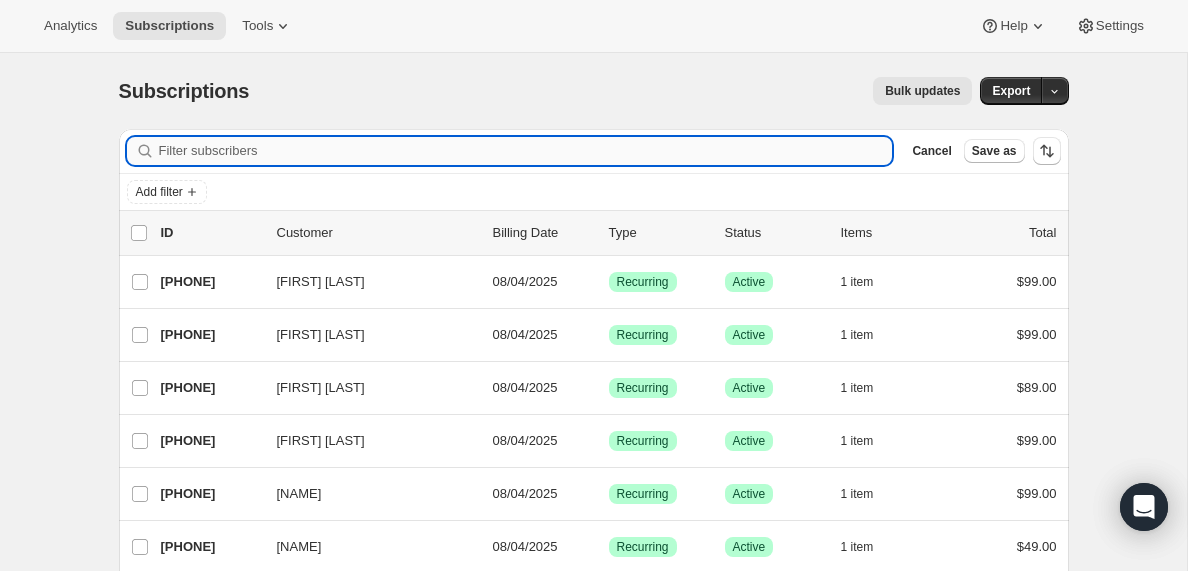 click on "Filter subscribers" at bounding box center [526, 151] 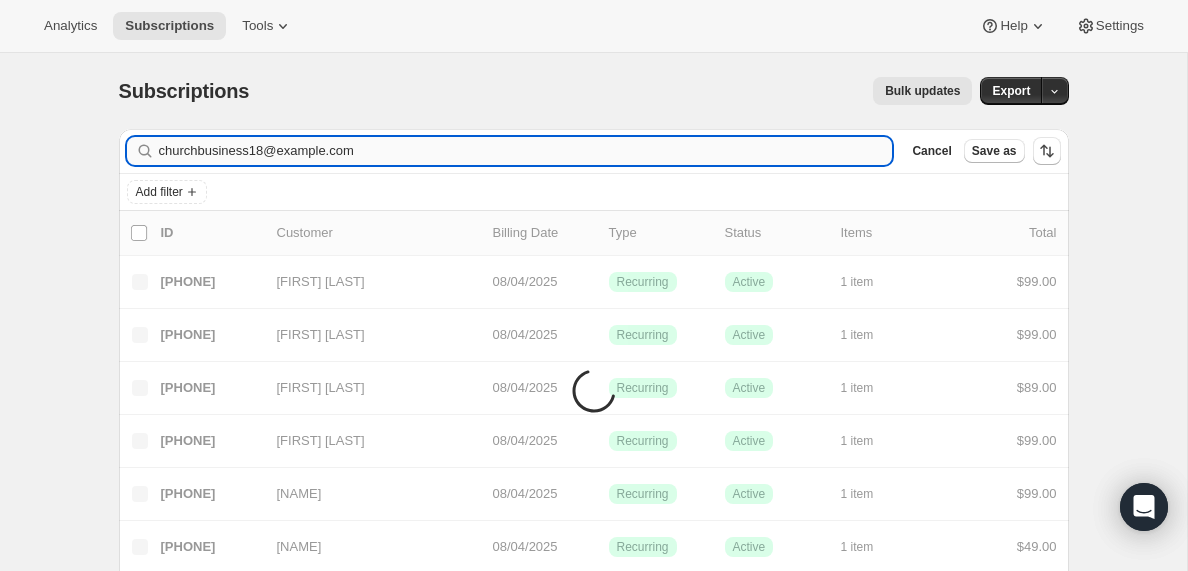 type on "churchbusiness18@example.com" 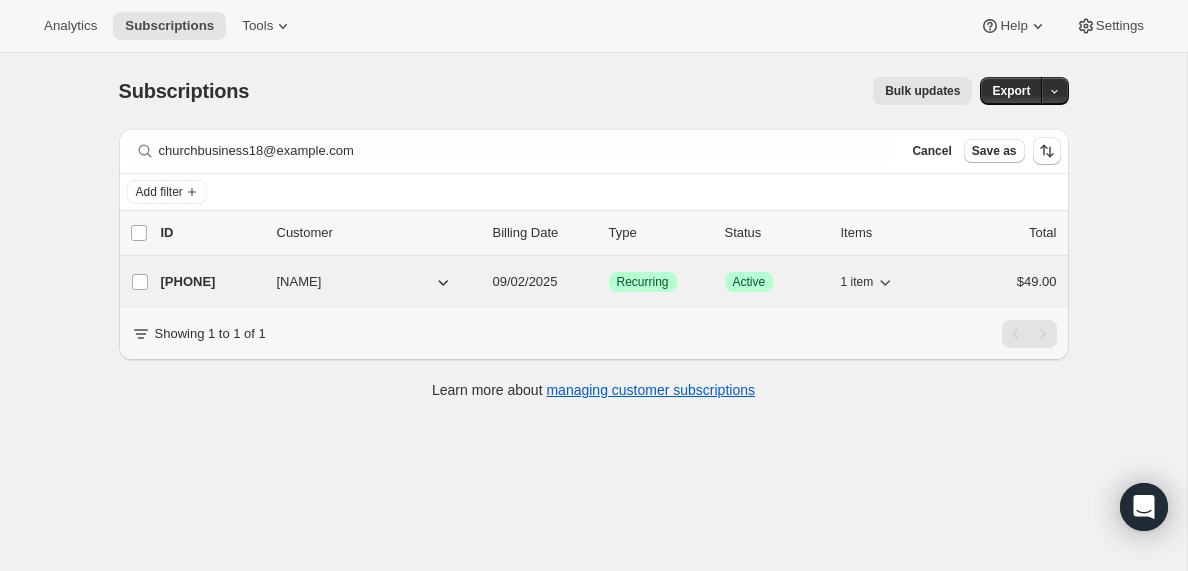 click on "[PHONE]" at bounding box center (211, 282) 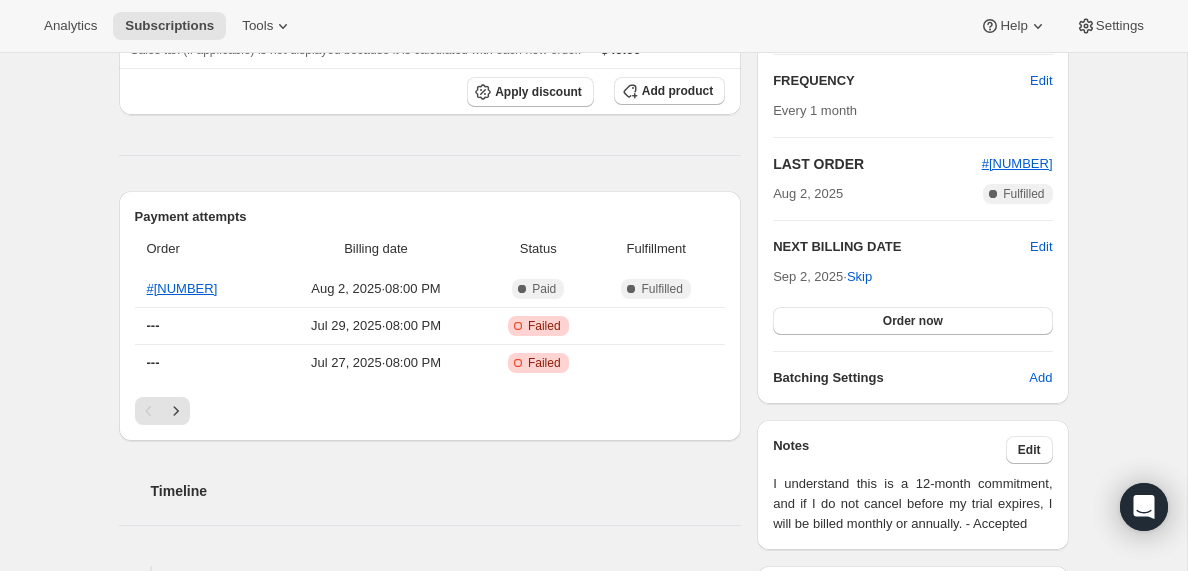 scroll, scrollTop: 0, scrollLeft: 0, axis: both 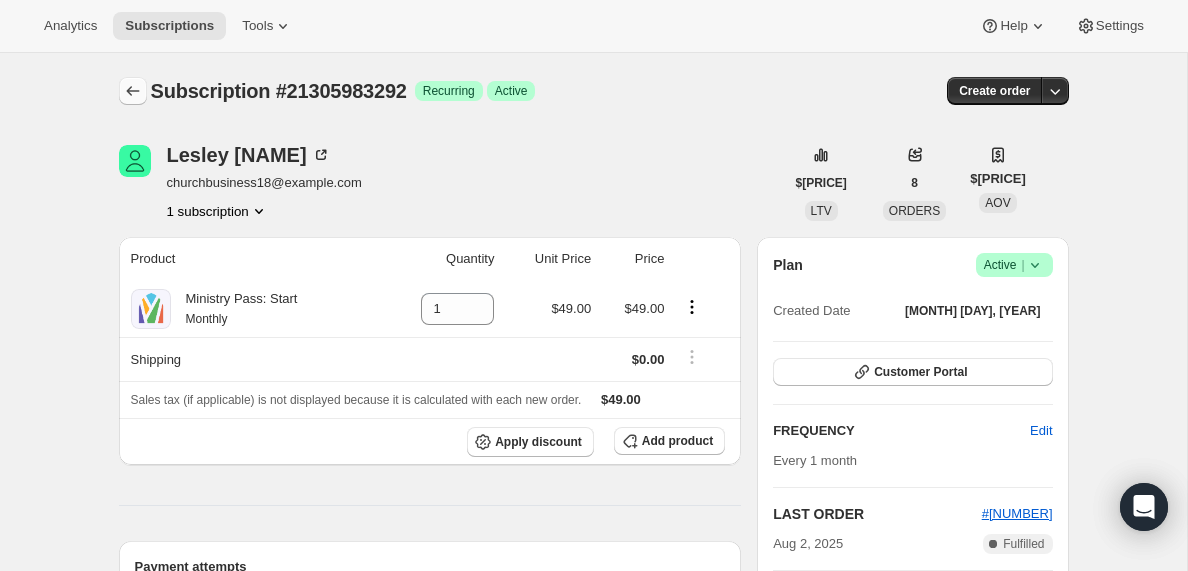 click 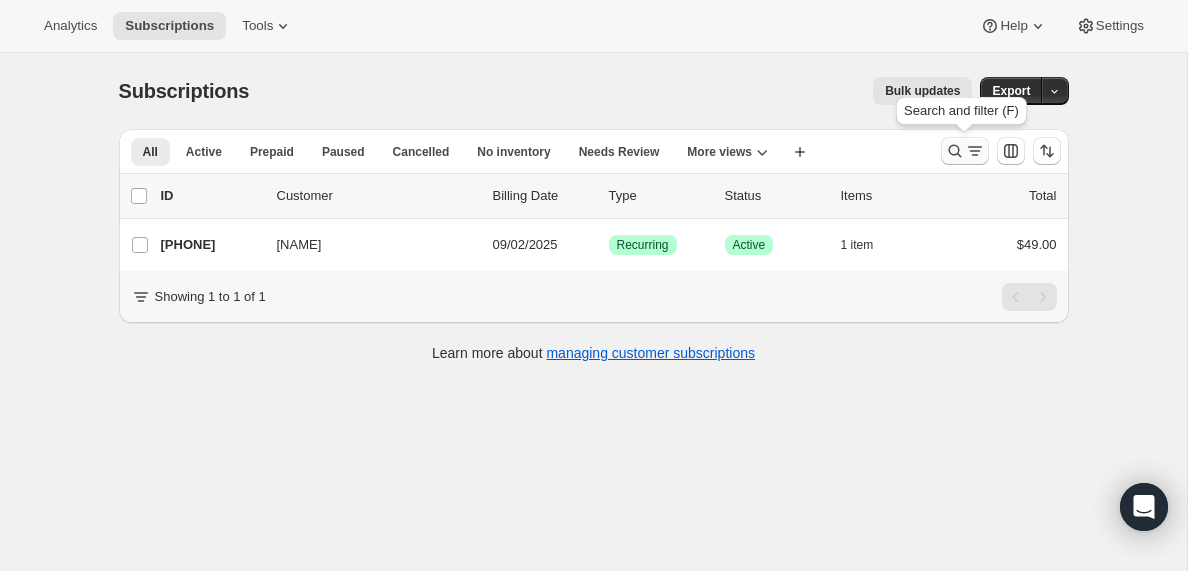 click 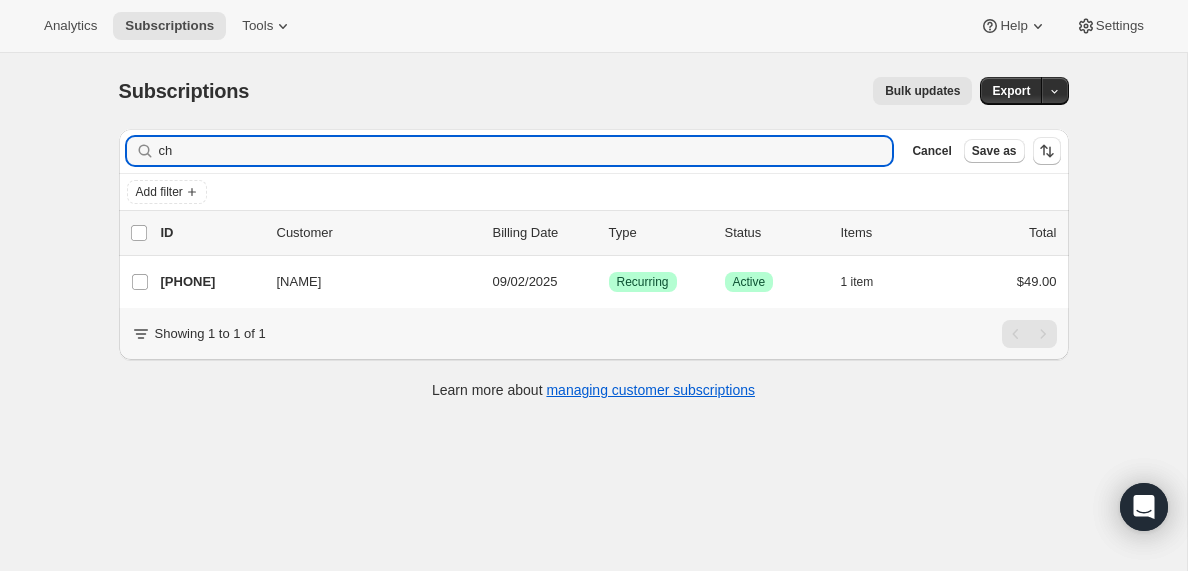 type on "c" 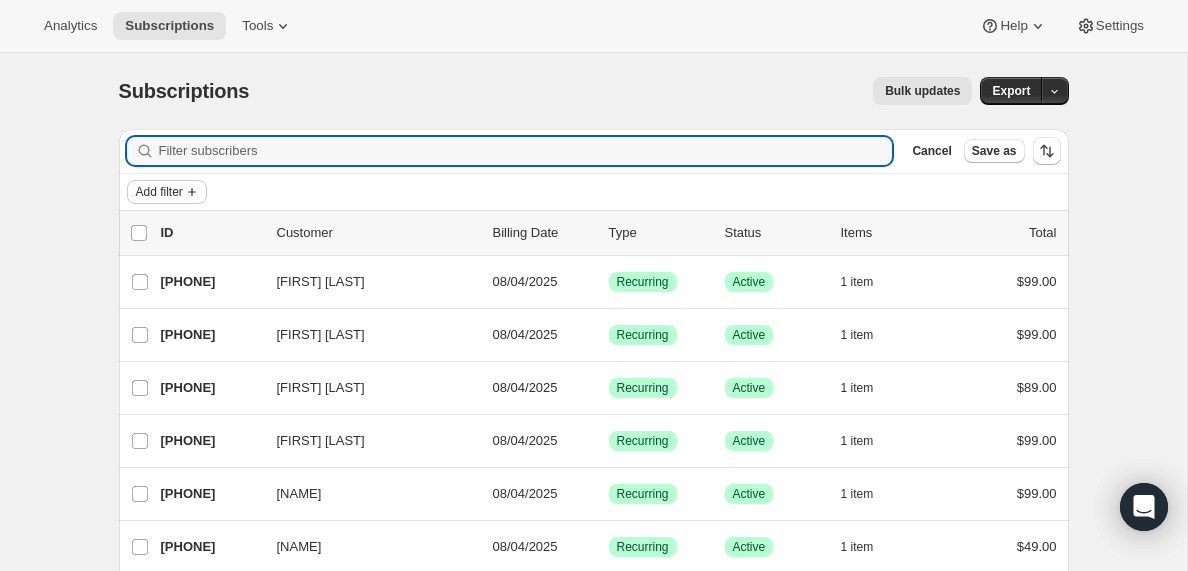 type 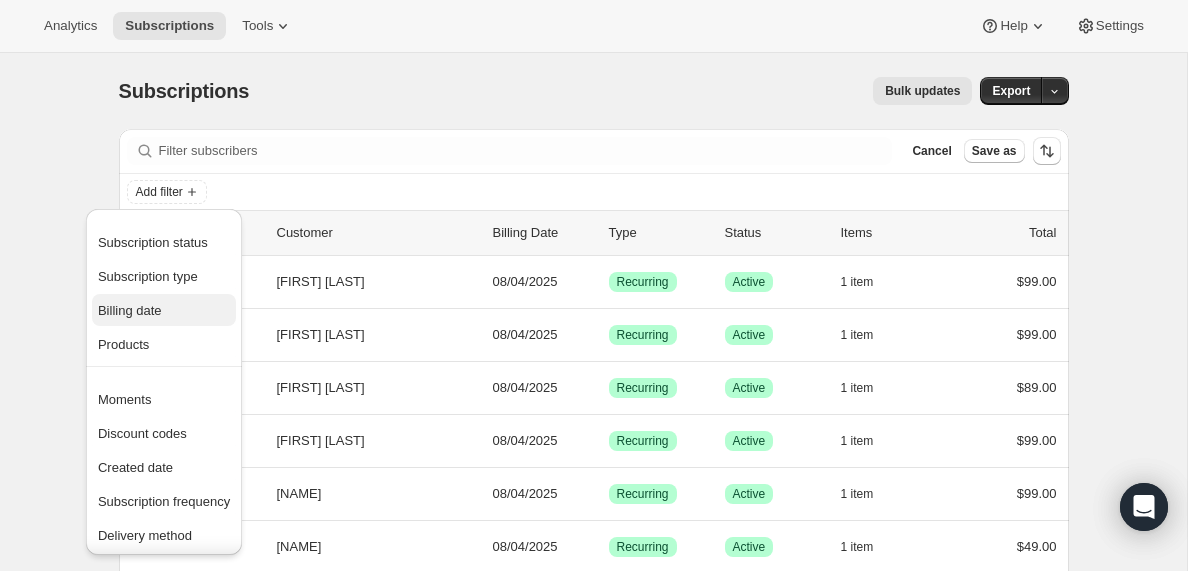 click on "Billing date" at bounding box center (130, 310) 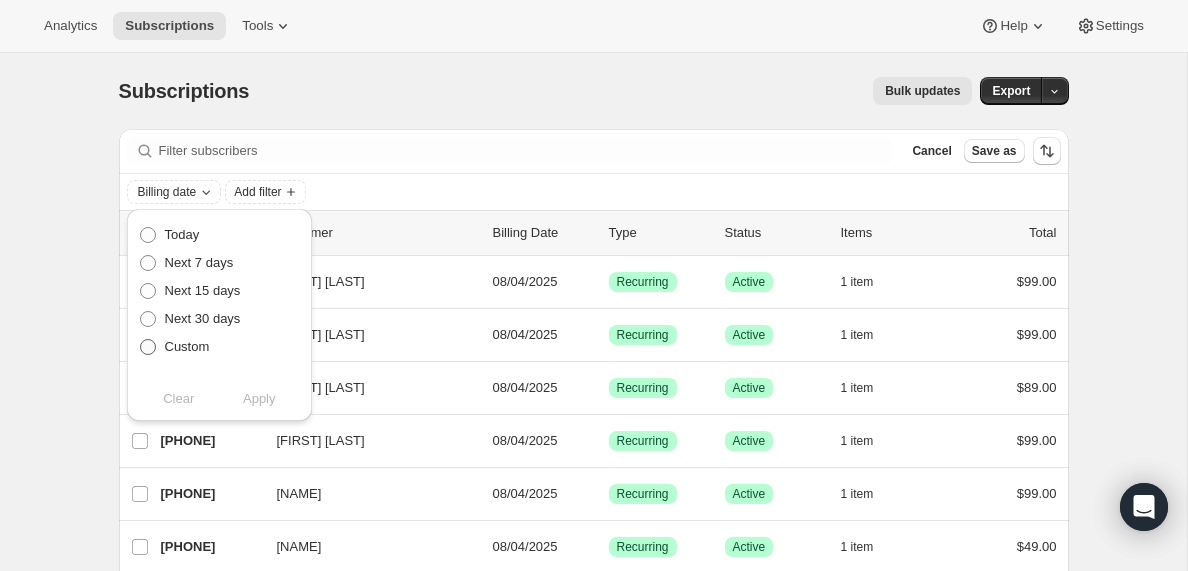 click at bounding box center [148, 347] 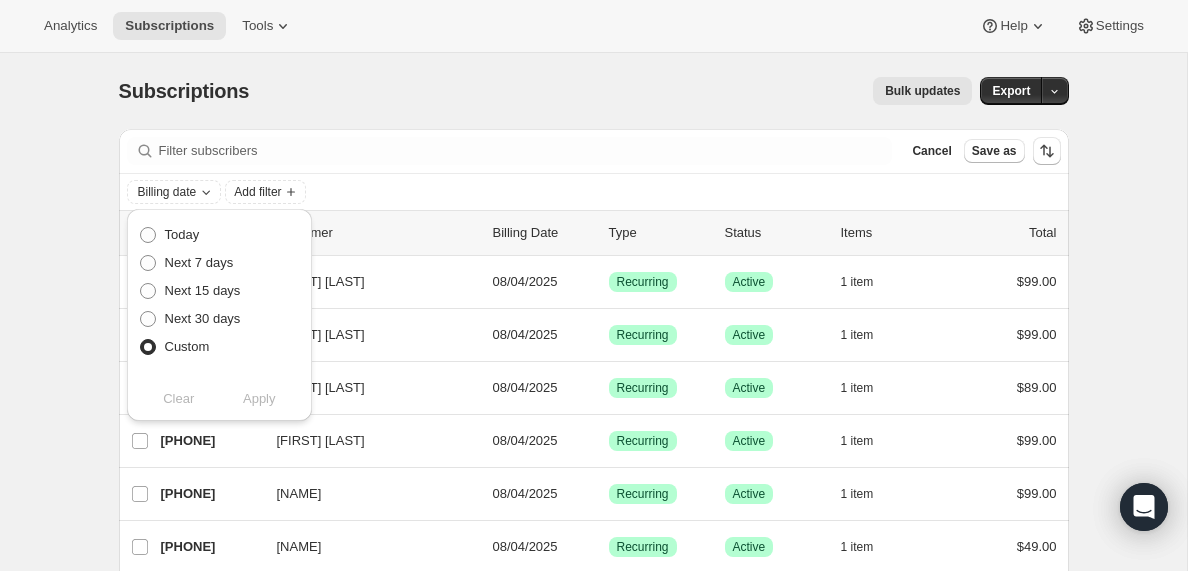 radio on "true" 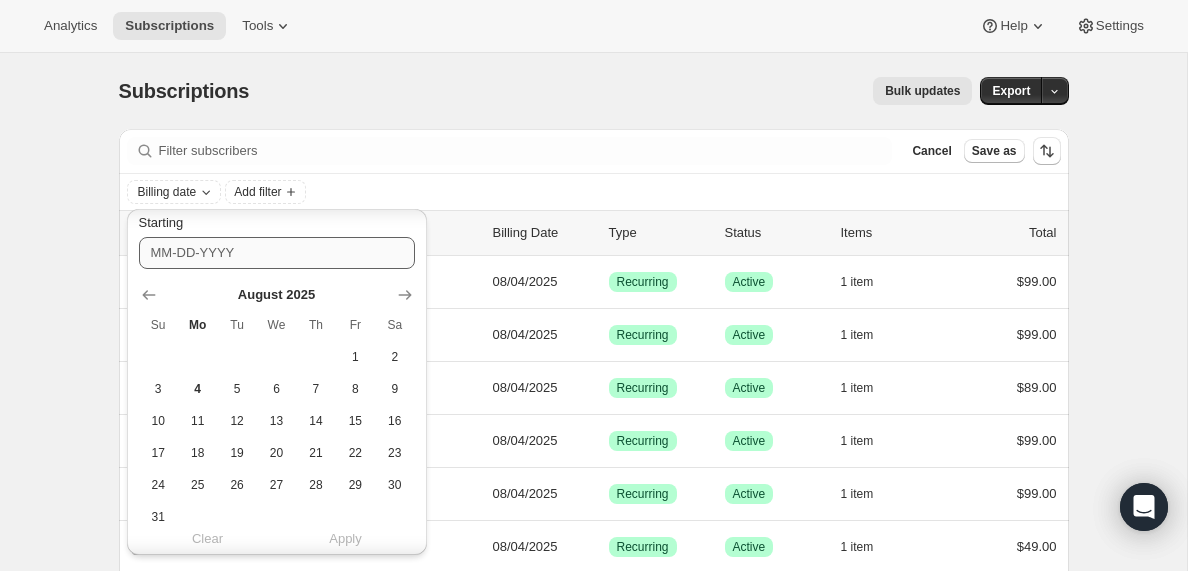 scroll, scrollTop: 200, scrollLeft: 0, axis: vertical 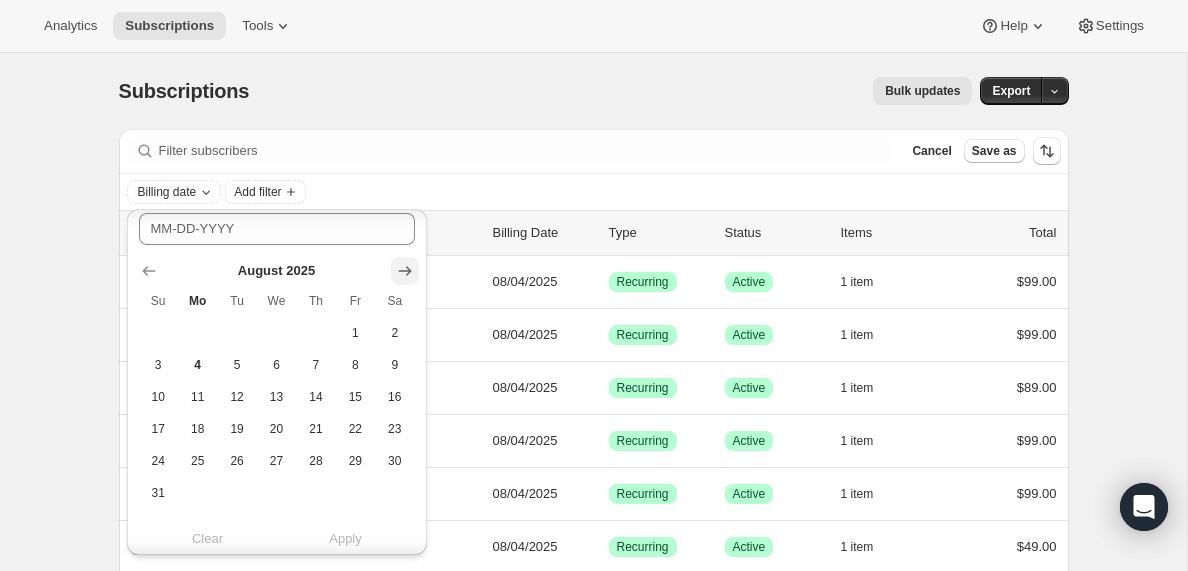 click 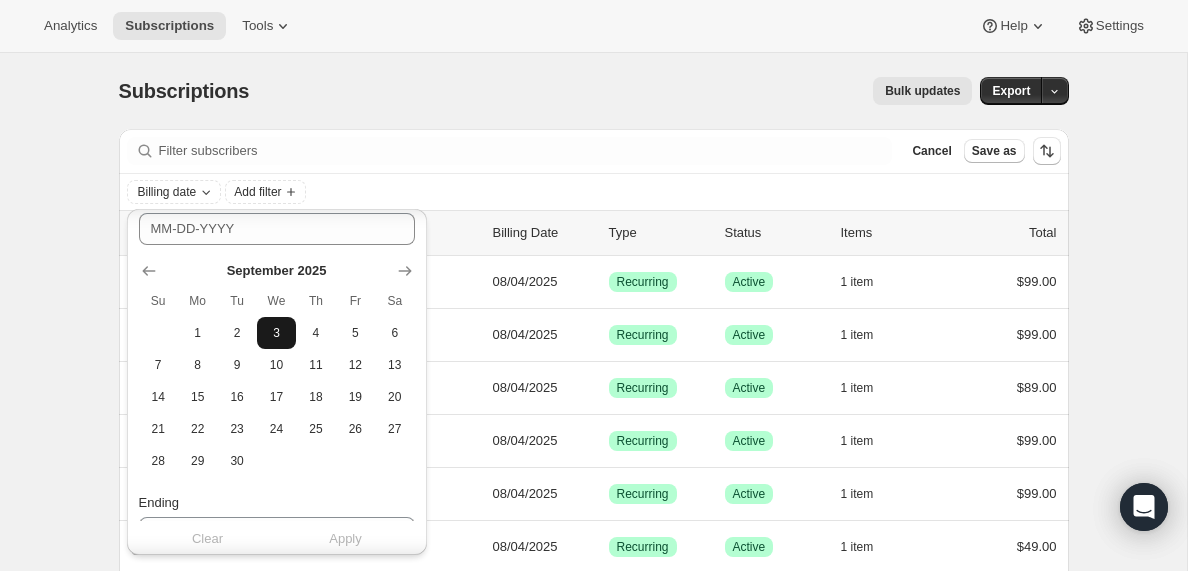 click on "3" at bounding box center (276, 333) 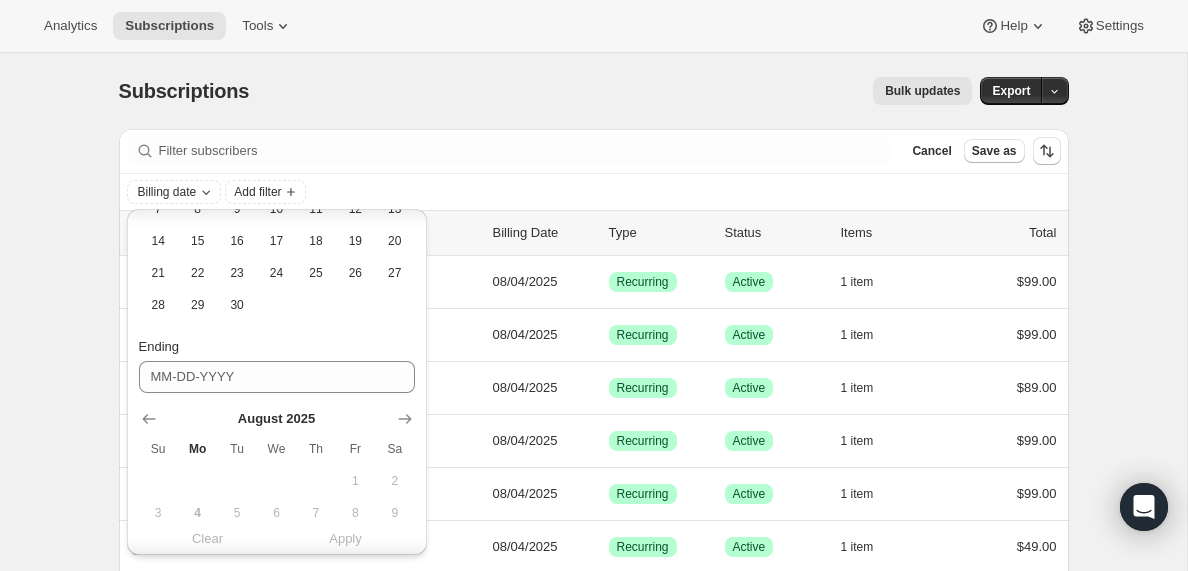 scroll, scrollTop: 377, scrollLeft: 0, axis: vertical 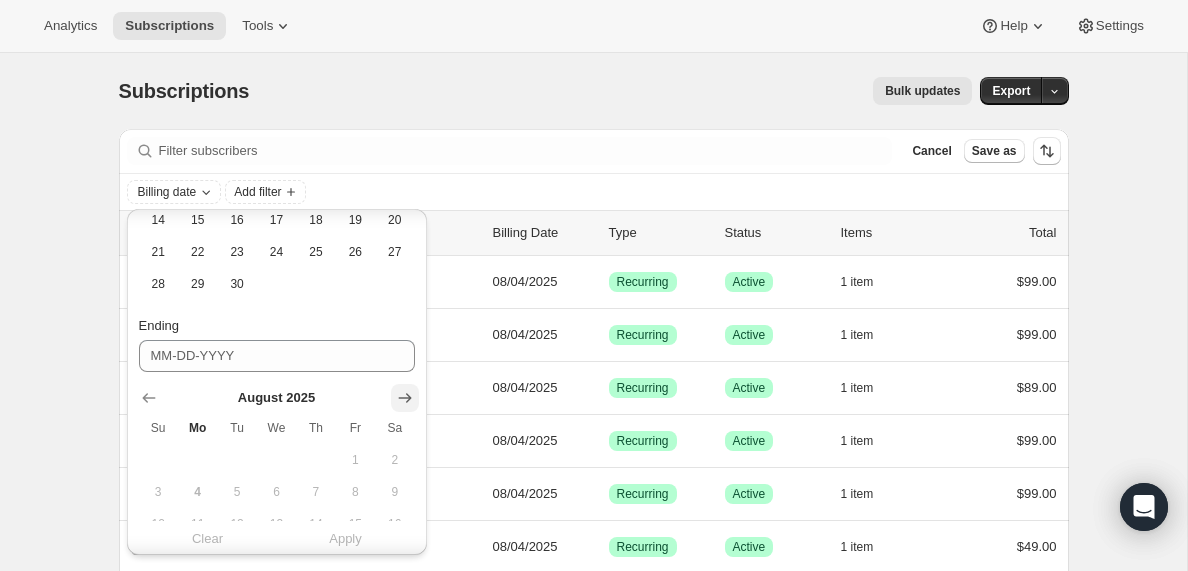 click 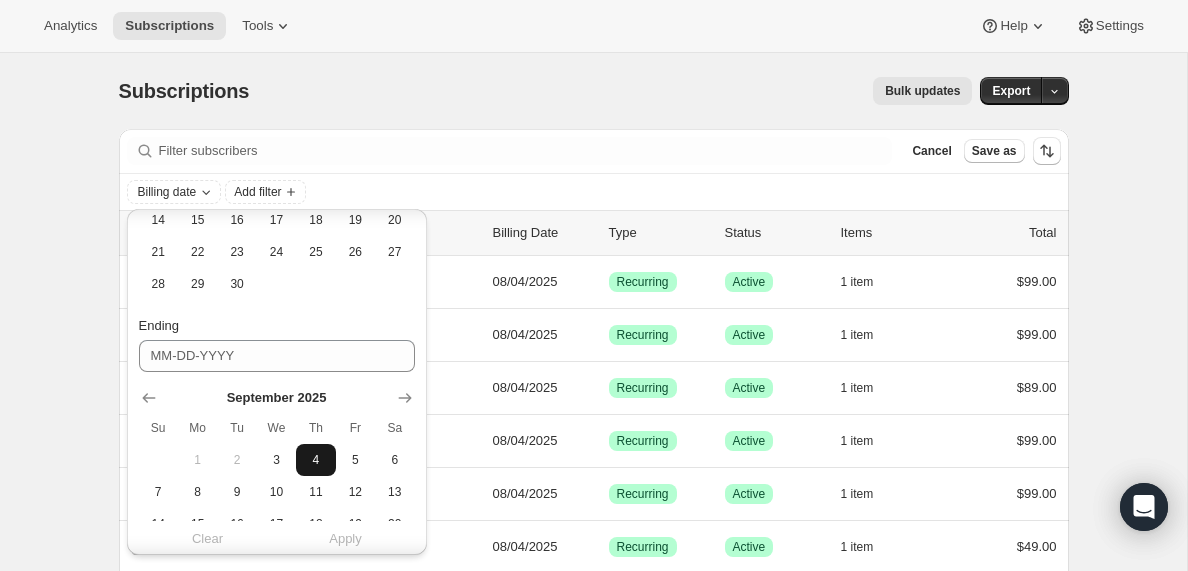 click on "4" at bounding box center (315, 460) 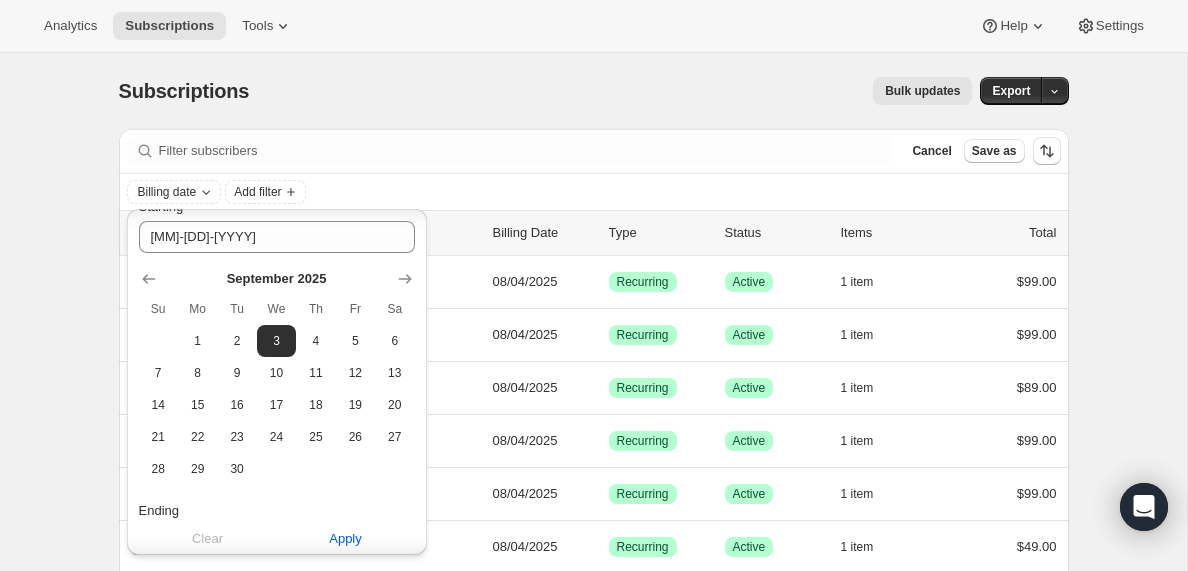 scroll, scrollTop: 99, scrollLeft: 0, axis: vertical 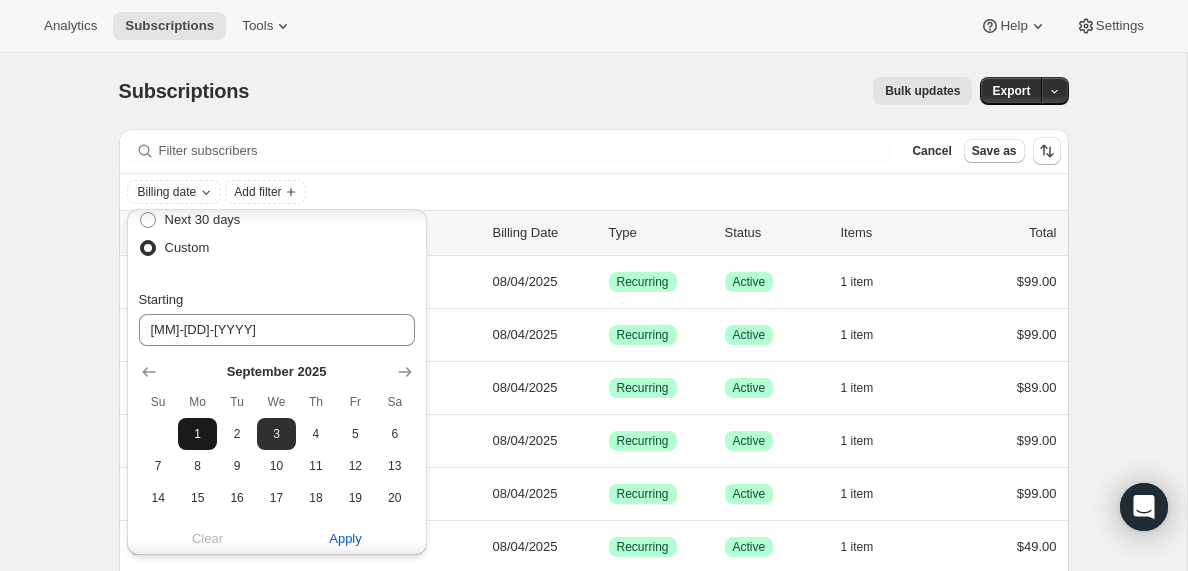 click on "1" at bounding box center (197, 434) 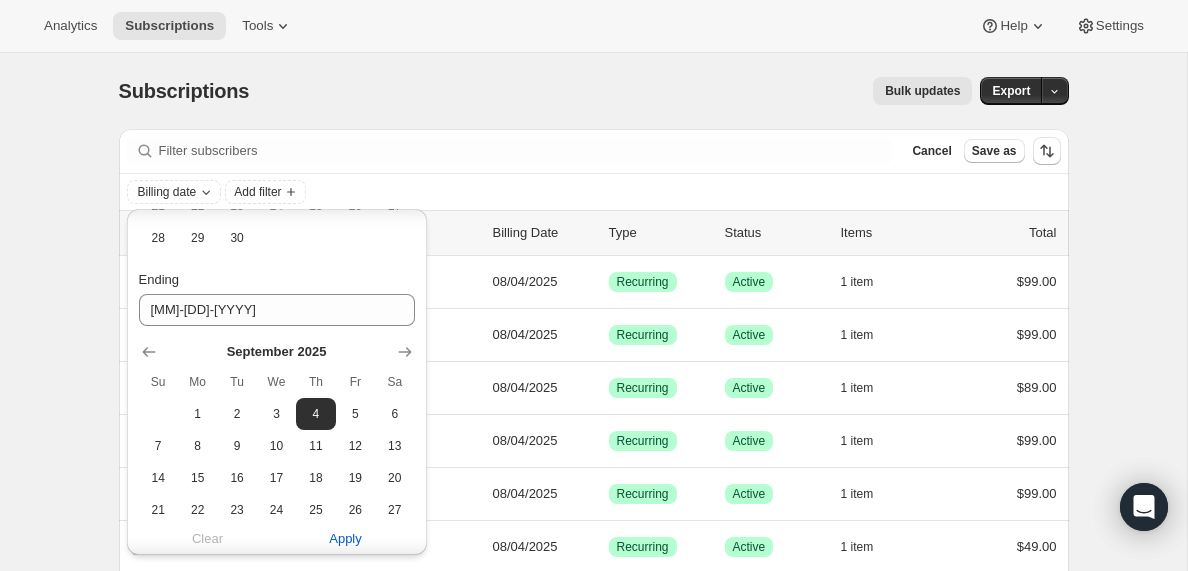 scroll, scrollTop: 433, scrollLeft: 0, axis: vertical 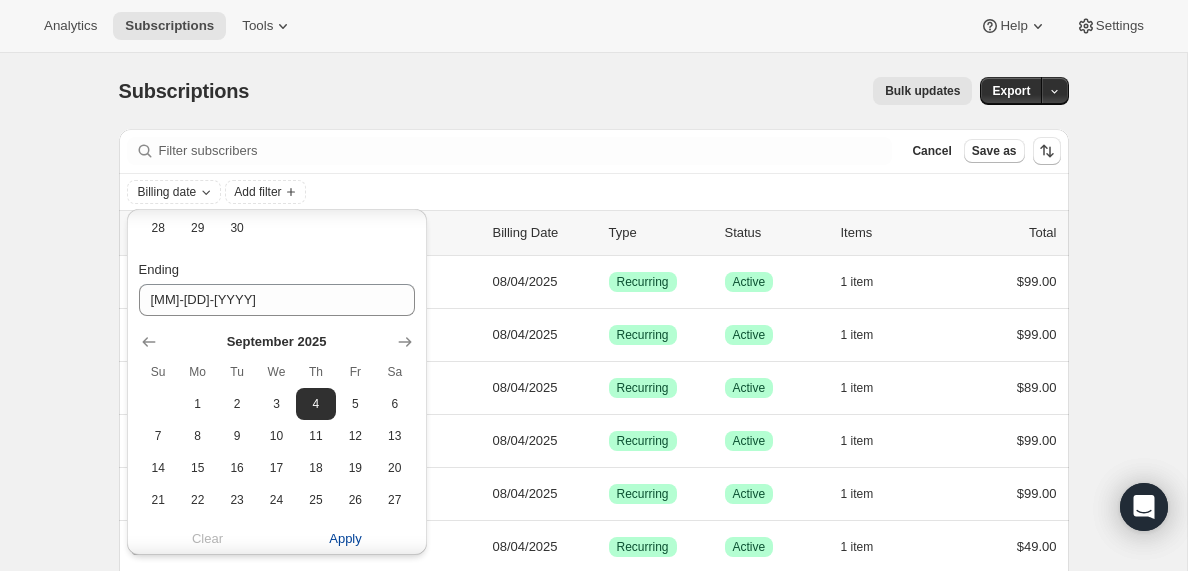 click on "Apply" at bounding box center (345, 539) 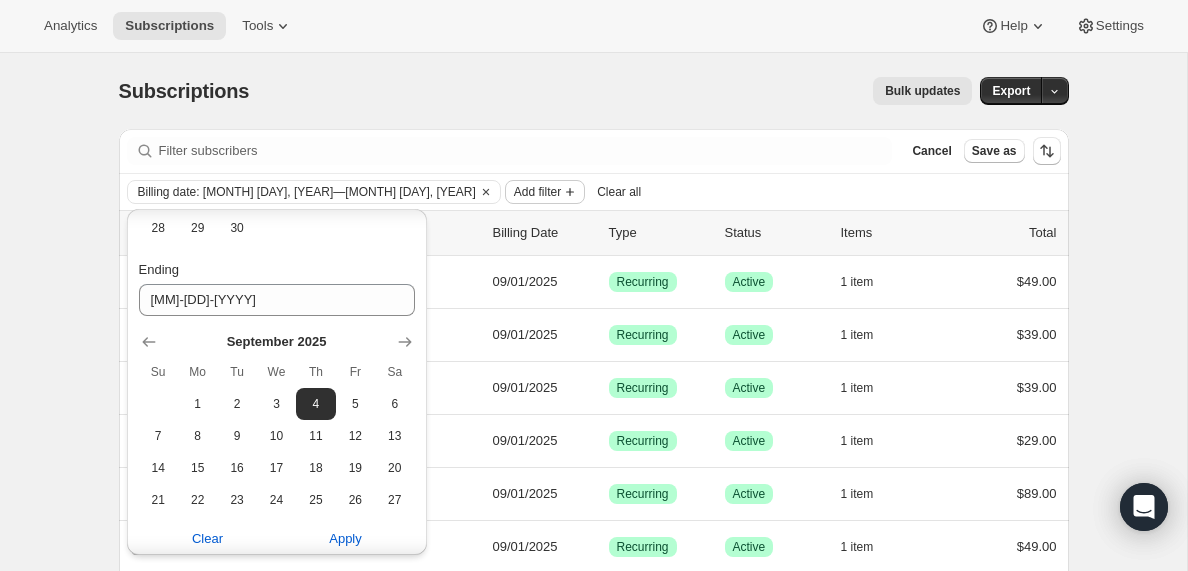 click on "Add filter" at bounding box center (537, 192) 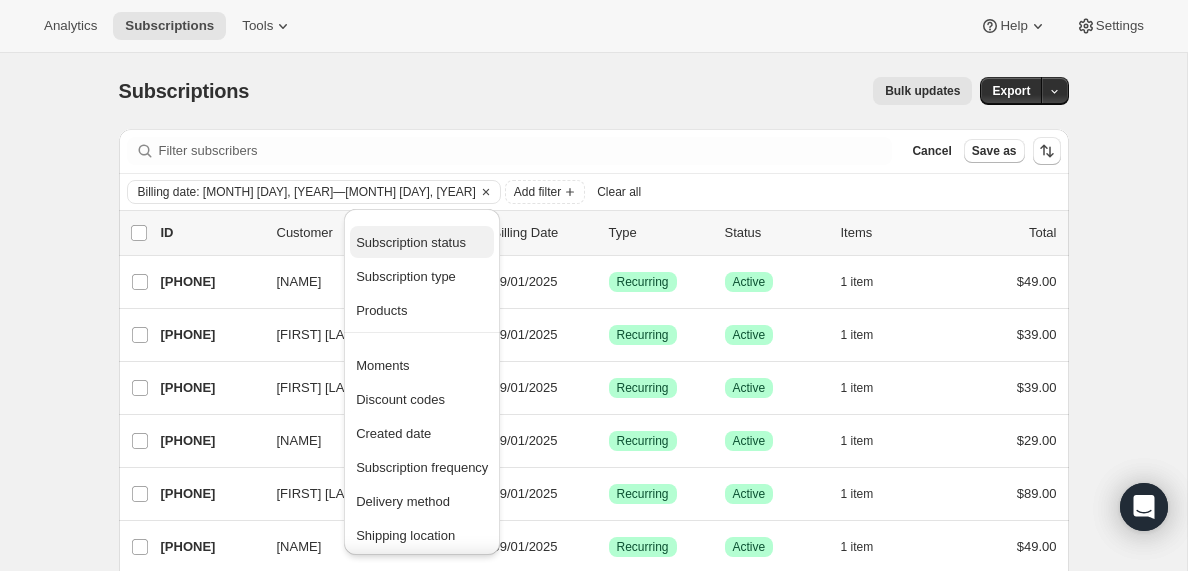click on "Subscription status" at bounding box center (411, 242) 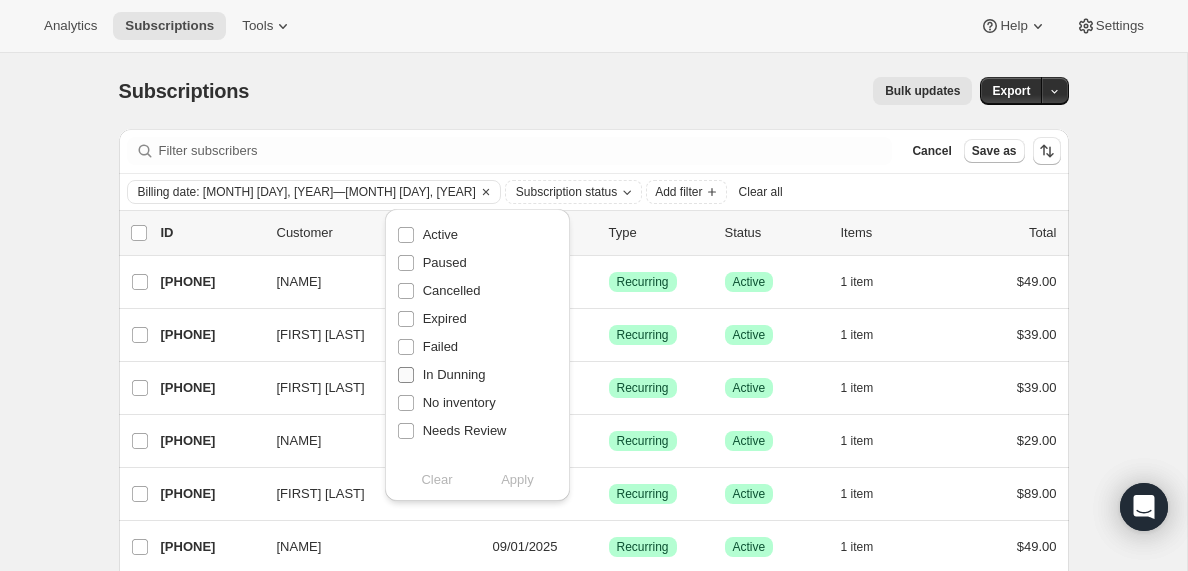 click on "In Dunning" at bounding box center [406, 375] 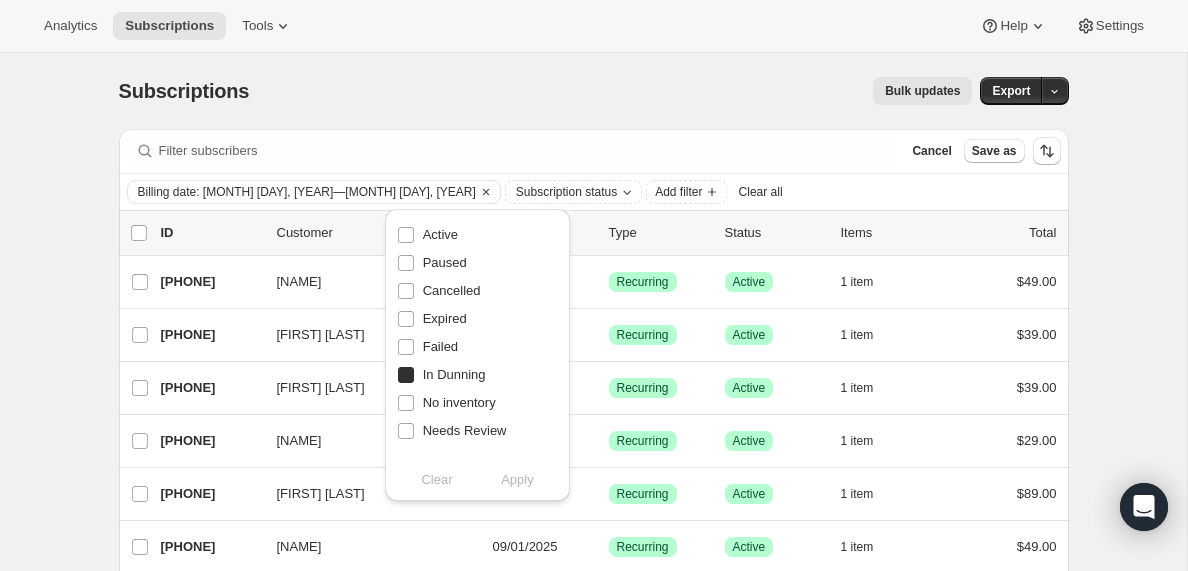checkbox on "true" 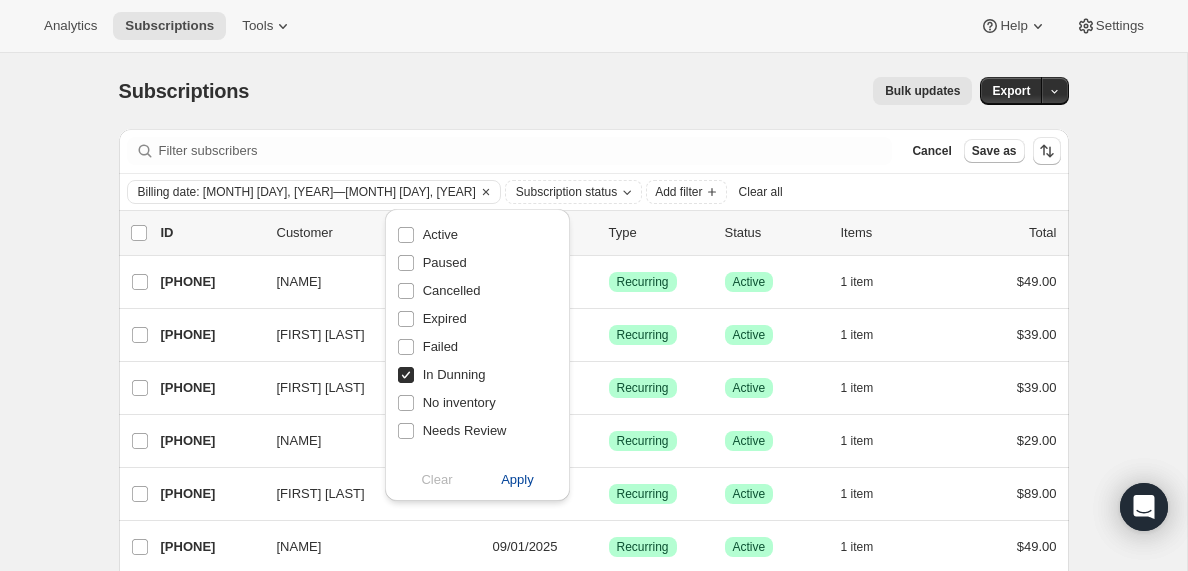 click on "Apply" at bounding box center [517, 480] 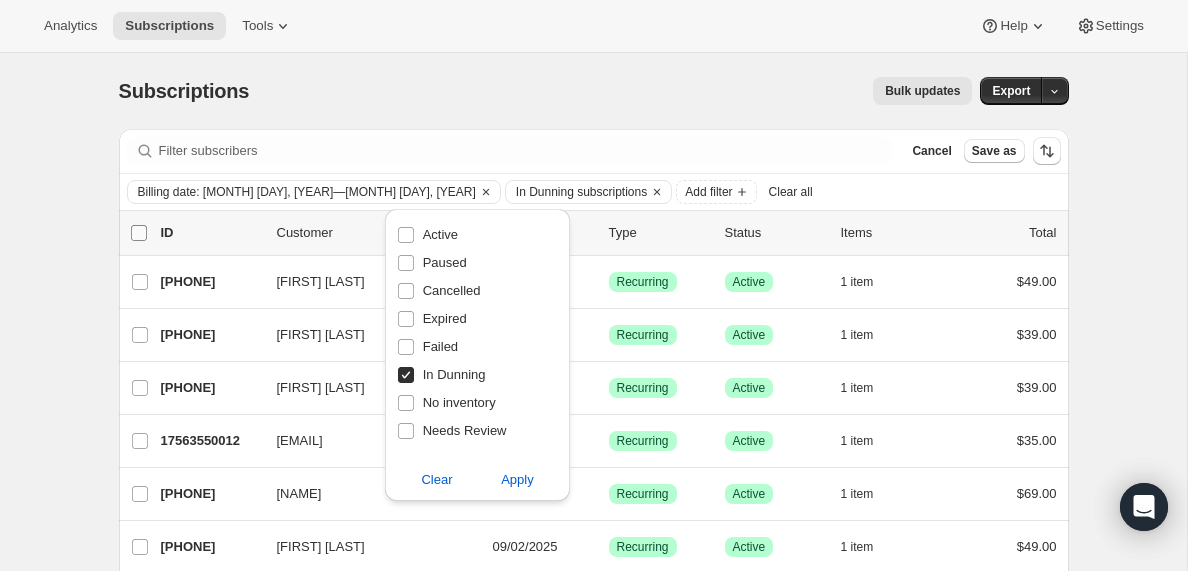 click on "0 selected" at bounding box center [139, 233] 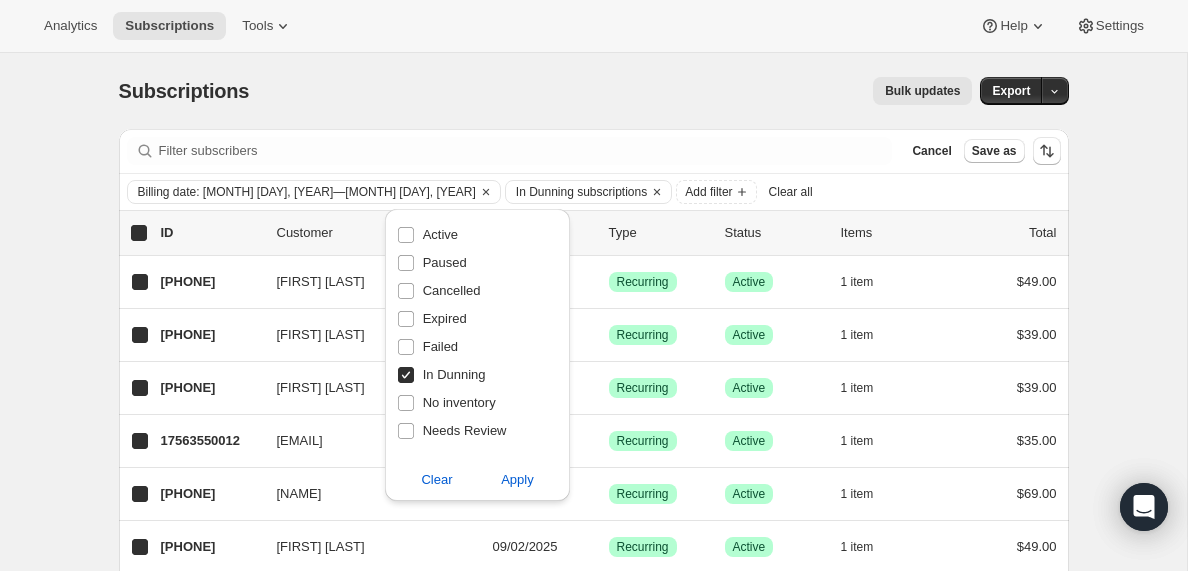 checkbox on "true" 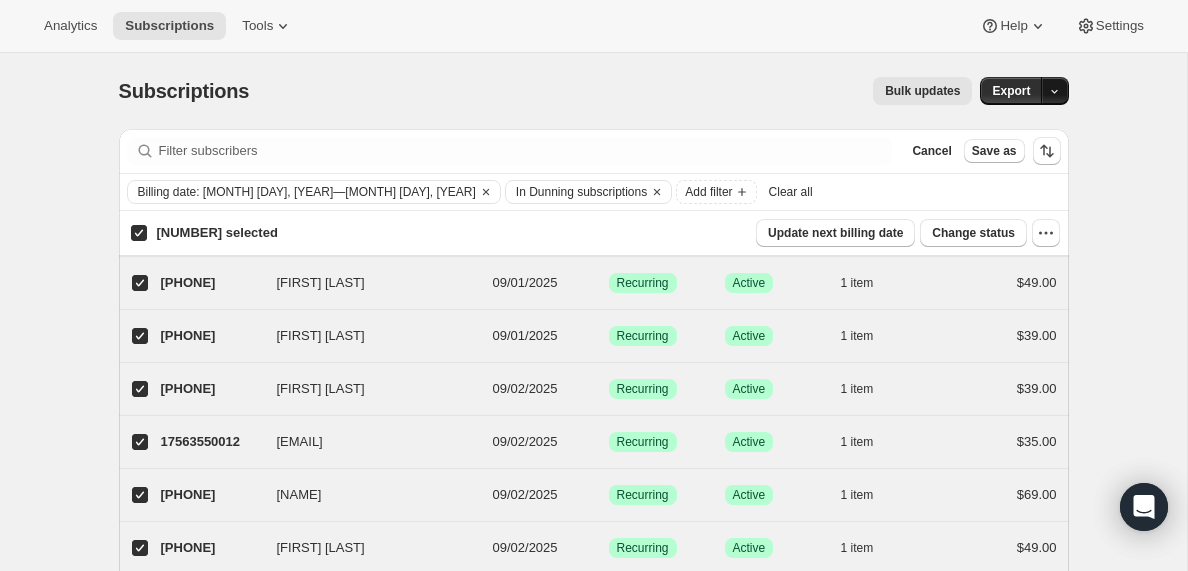 click 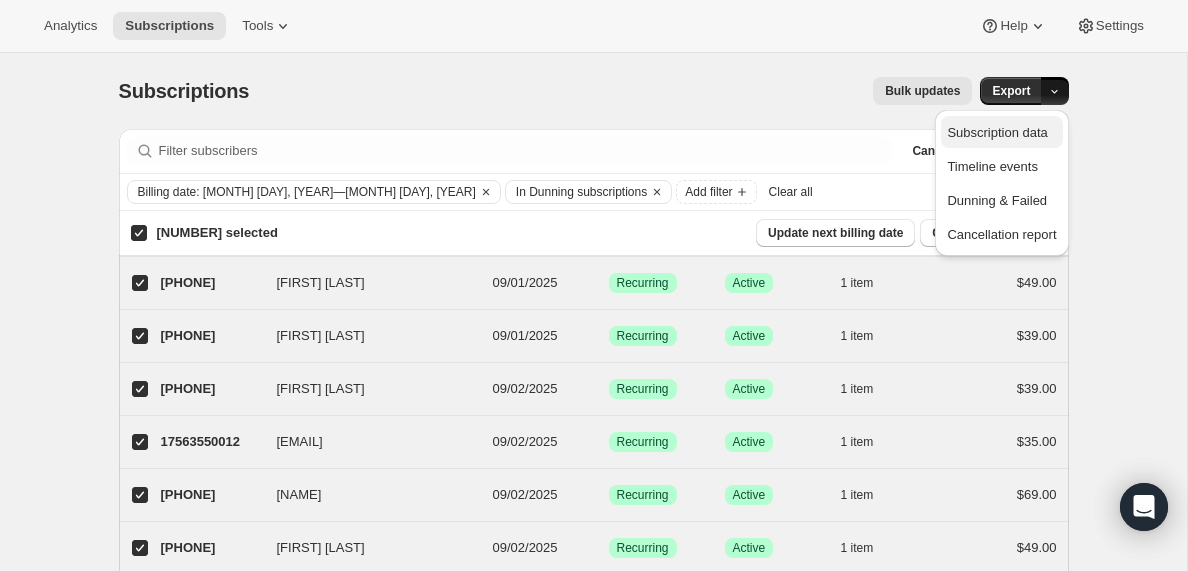 click on "Subscription data" at bounding box center (997, 132) 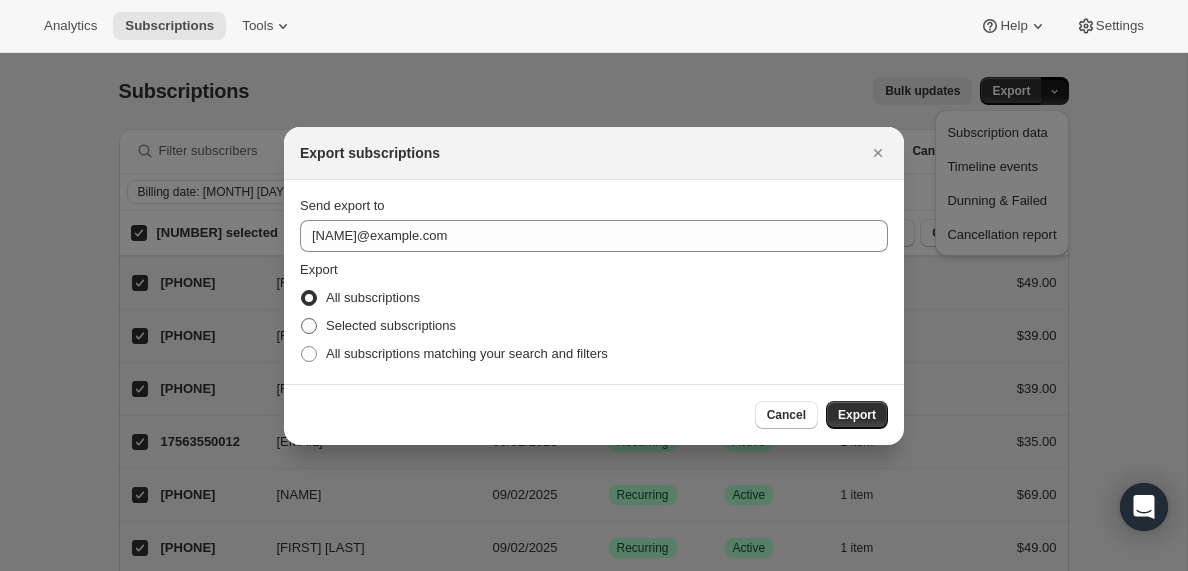 click at bounding box center (309, 326) 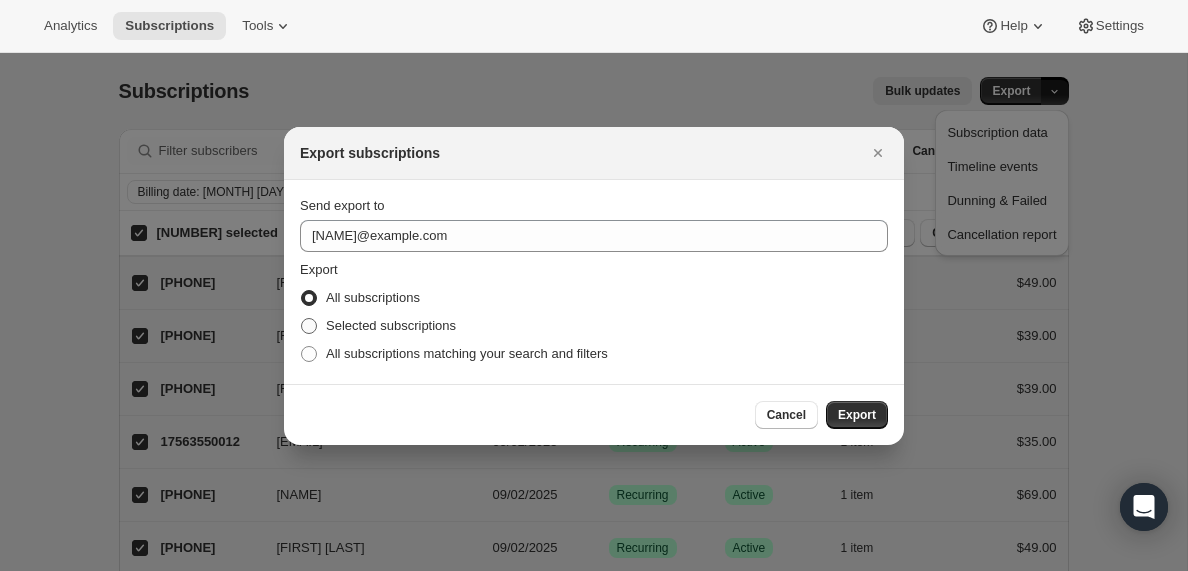 radio on "true" 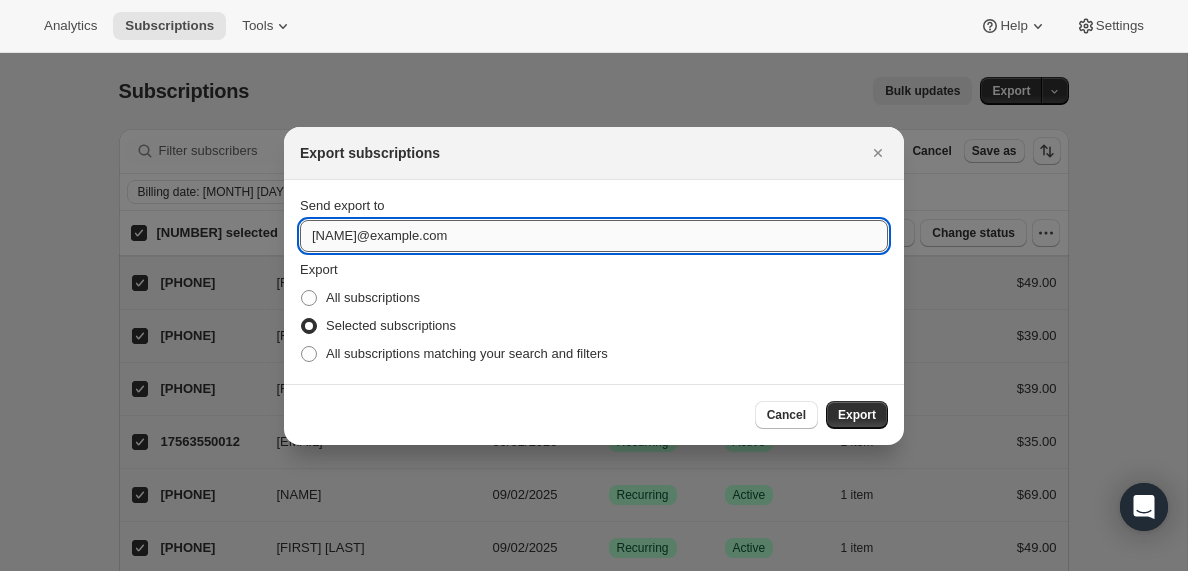 click on "[NAME]@example.com" at bounding box center [594, 236] 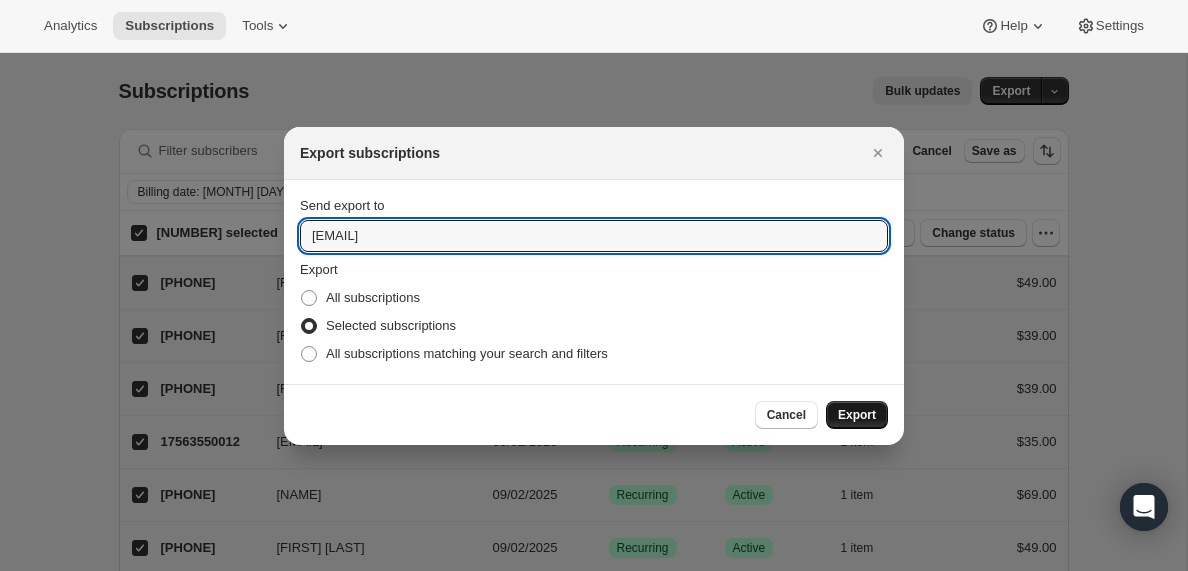 type on "[EMAIL]" 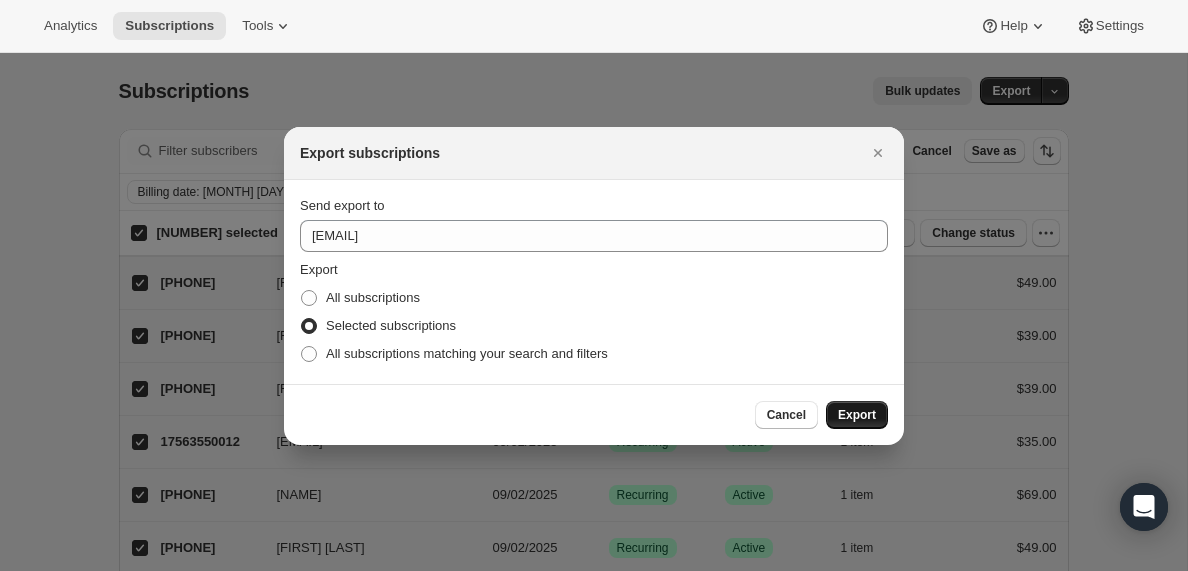 click on "Export" at bounding box center [857, 415] 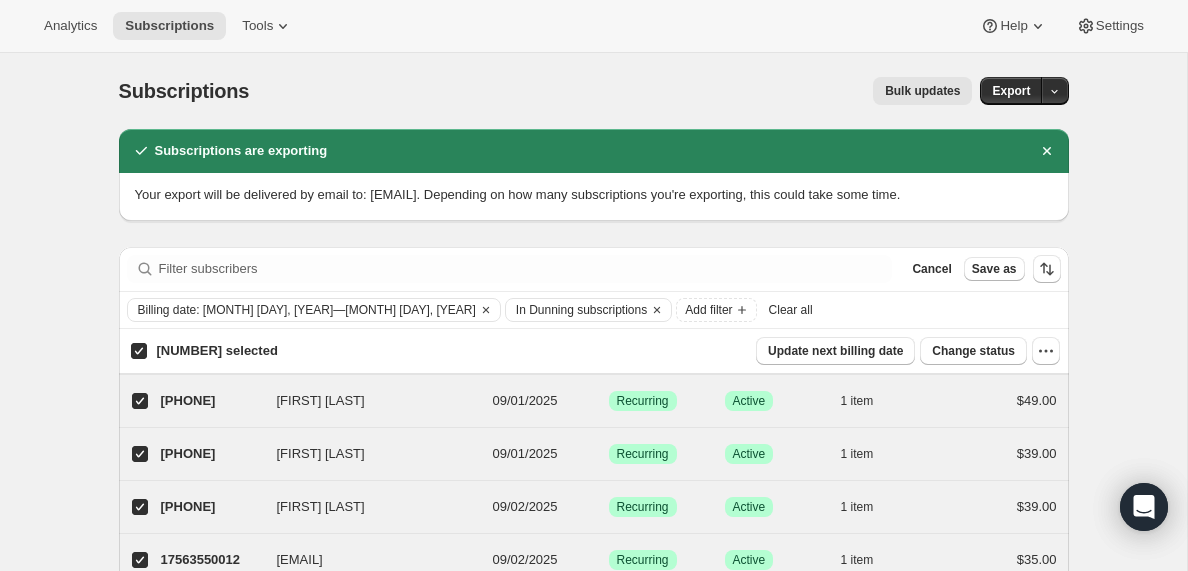 click on "Clear all" at bounding box center [791, 310] 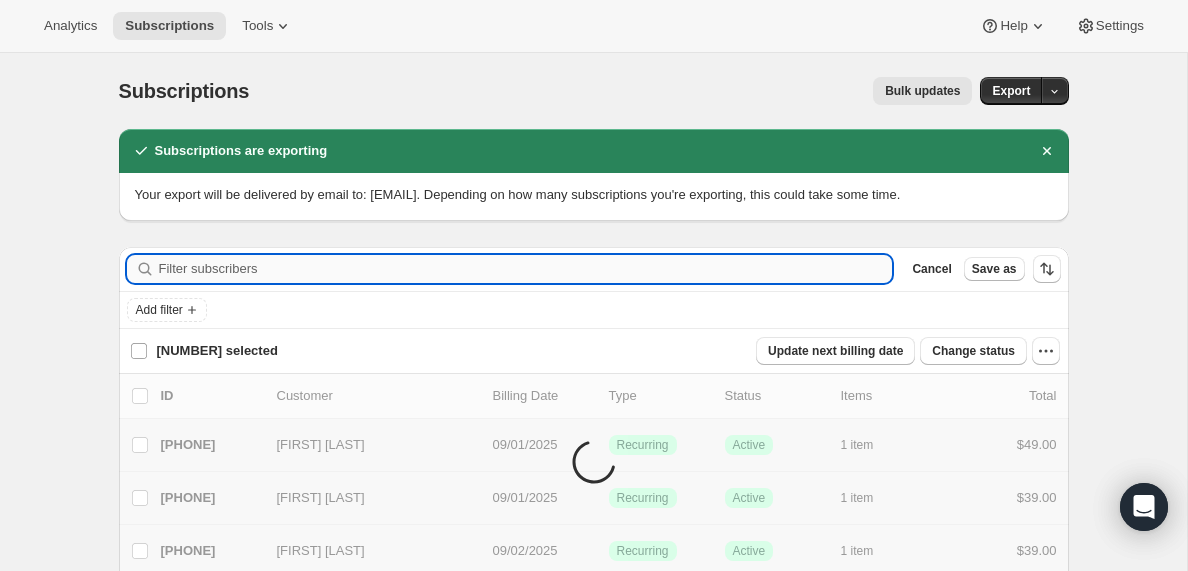 checkbox on "false" 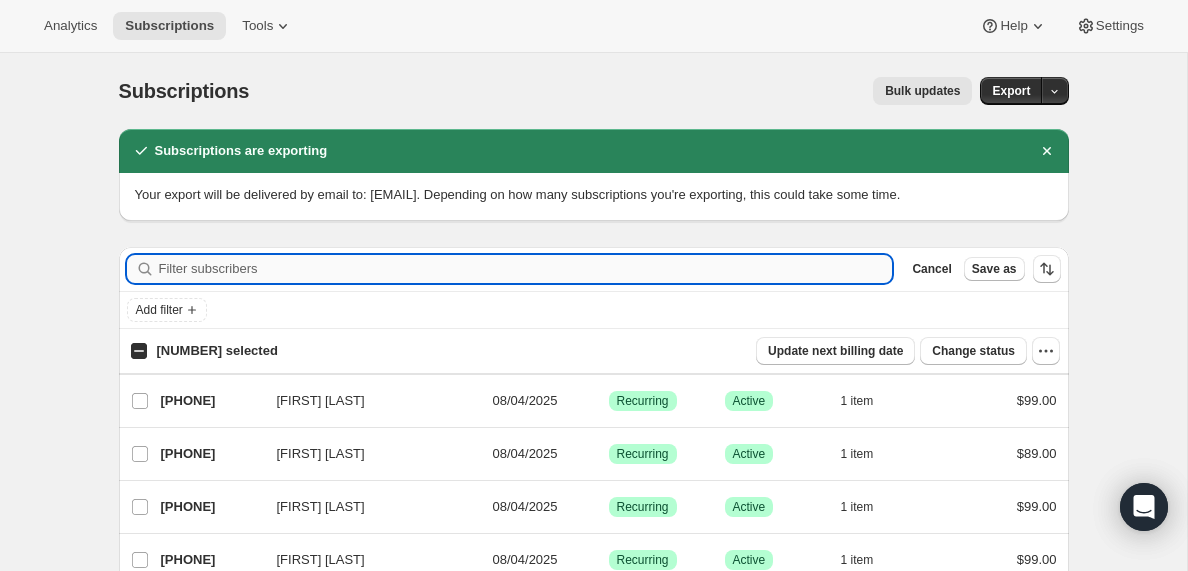 click on "Filter subscribers" at bounding box center (526, 269) 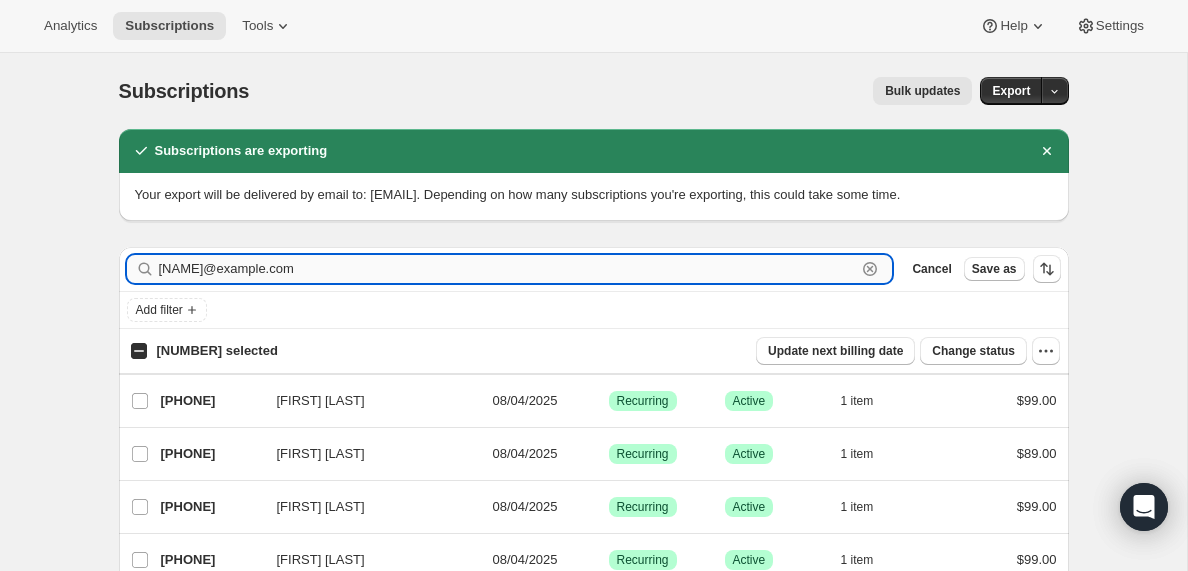 type on "[NAME]@example.com" 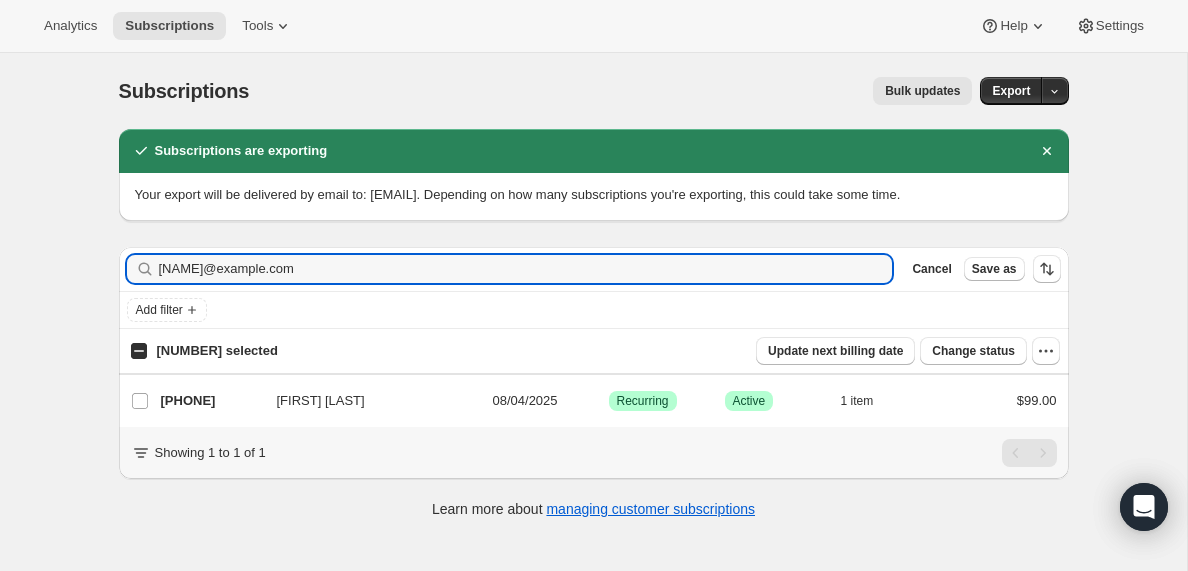 click on "[NUMBER] selected" at bounding box center (139, 351) 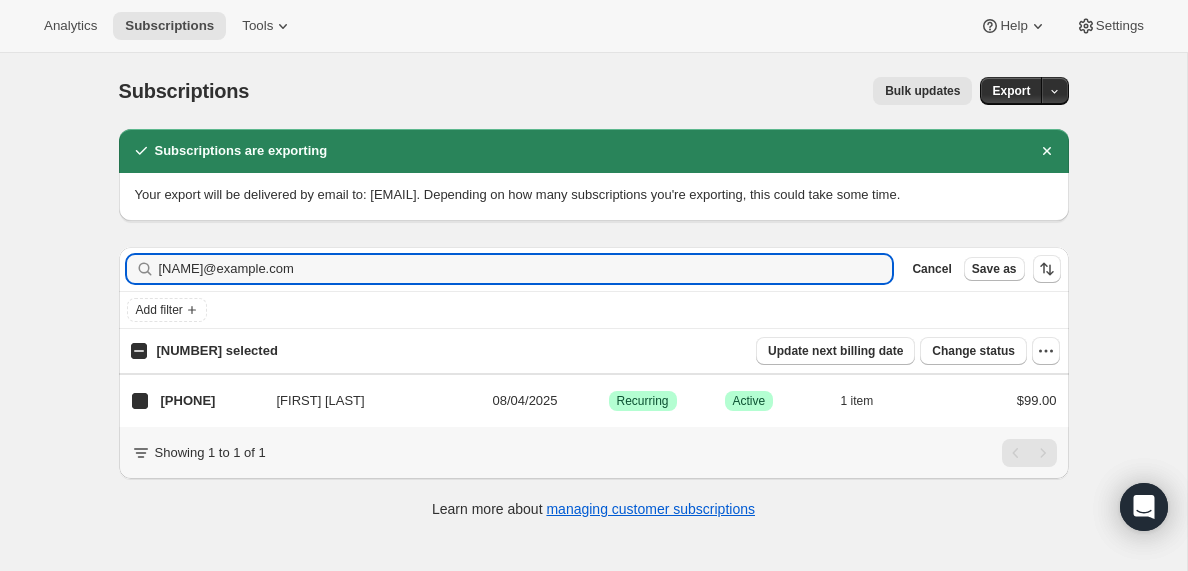 checkbox on "true" 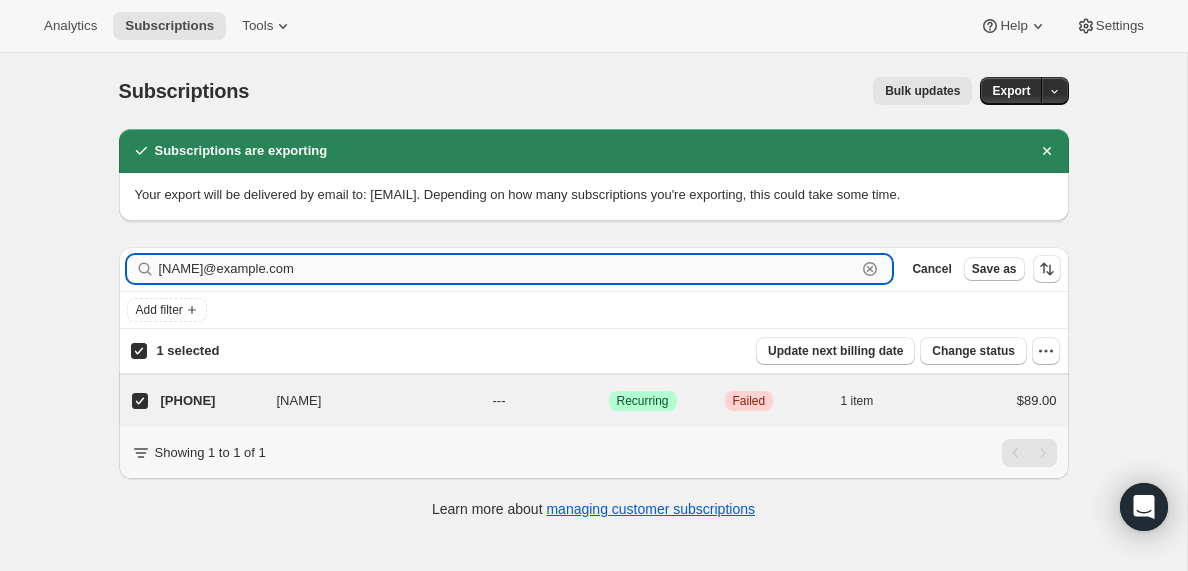 click on "[NAME]@example.com" at bounding box center [508, 269] 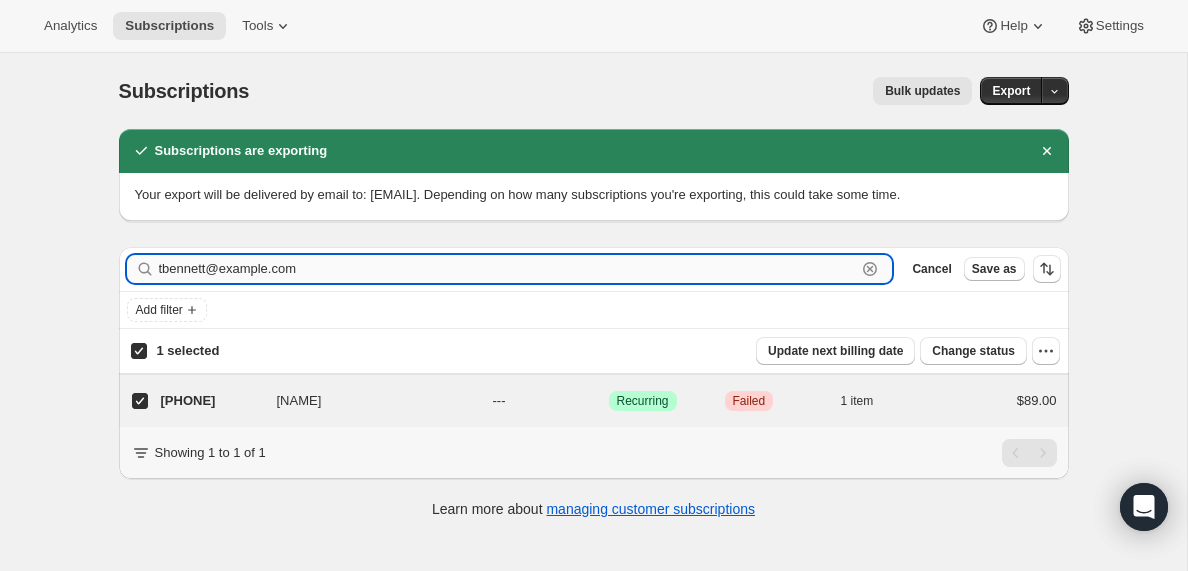 type on "tbennett@example.com" 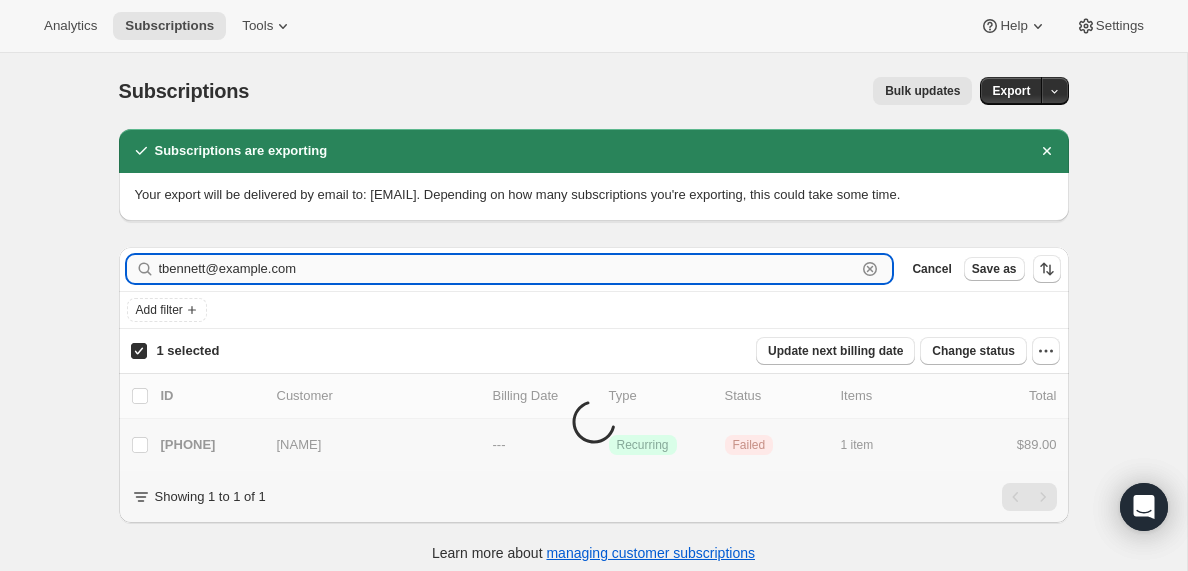 checkbox on "false" 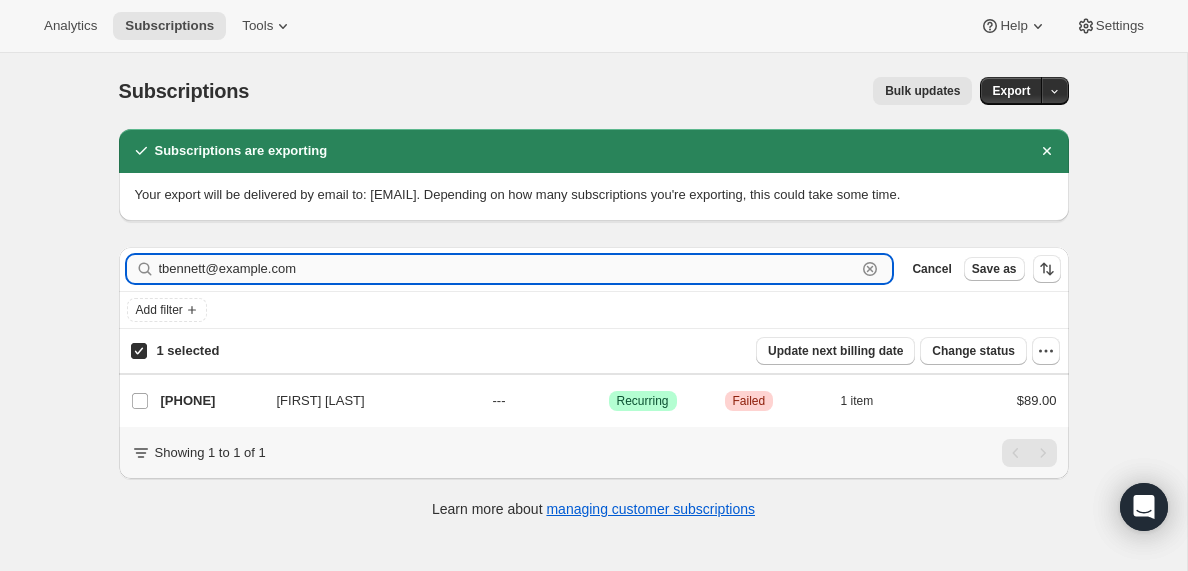 click on "tbennett@example.com" at bounding box center [508, 269] 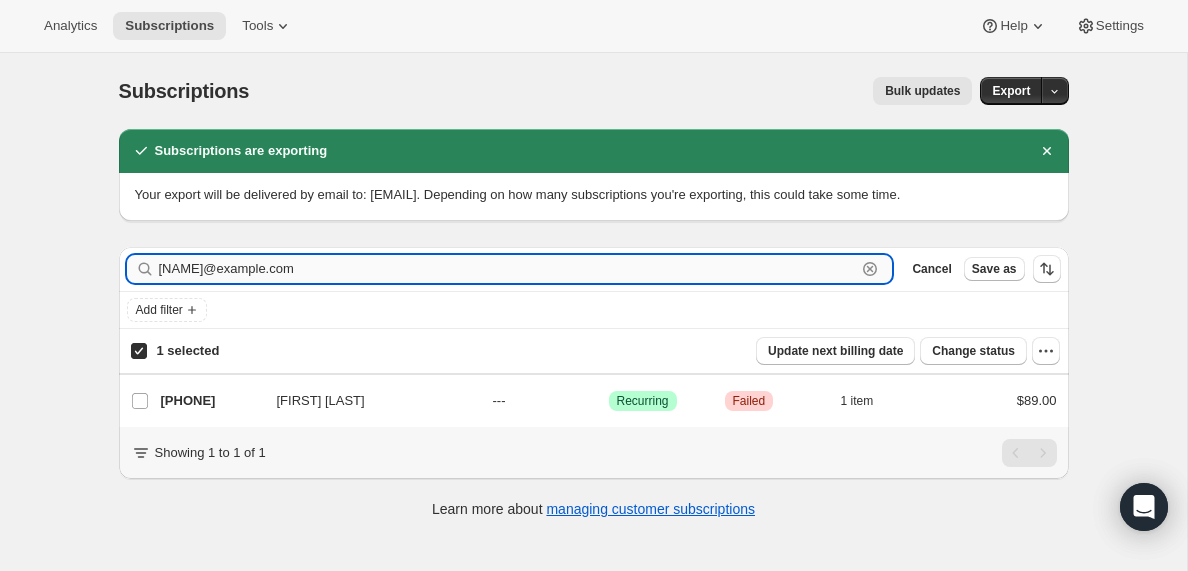click on "[NAME]@example.com" at bounding box center [508, 269] 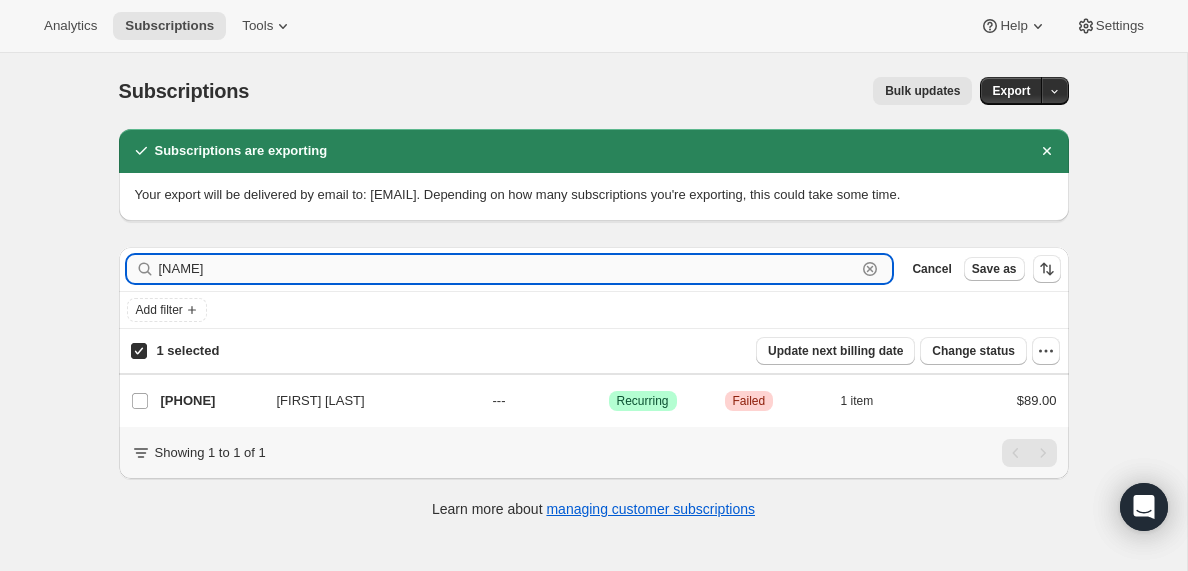 click on "[NAME]" at bounding box center (508, 269) 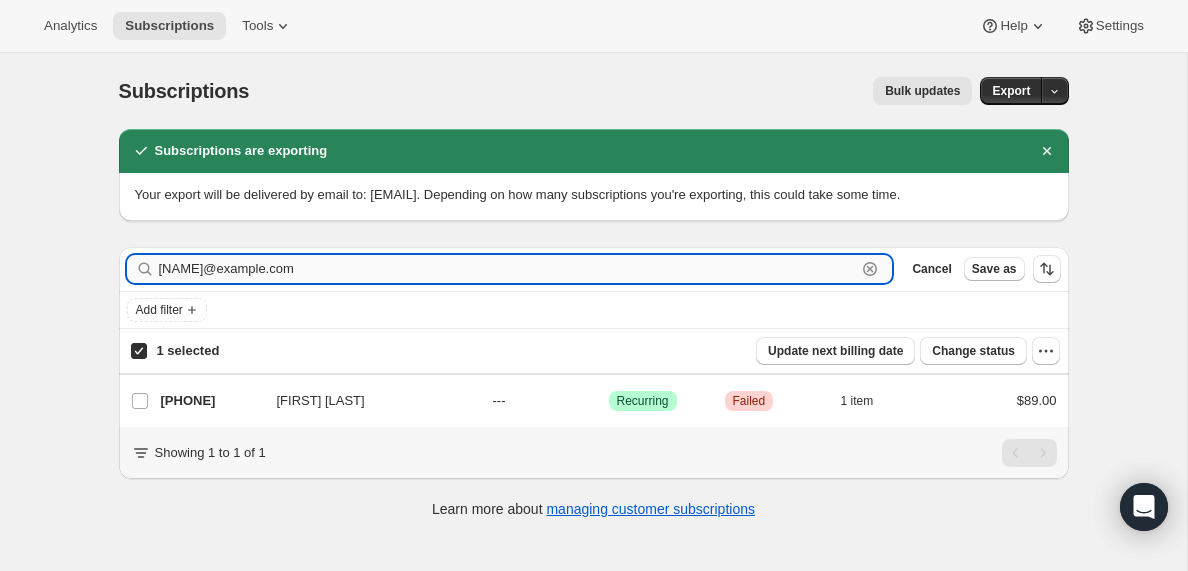 type on "[NAME]@example.com" 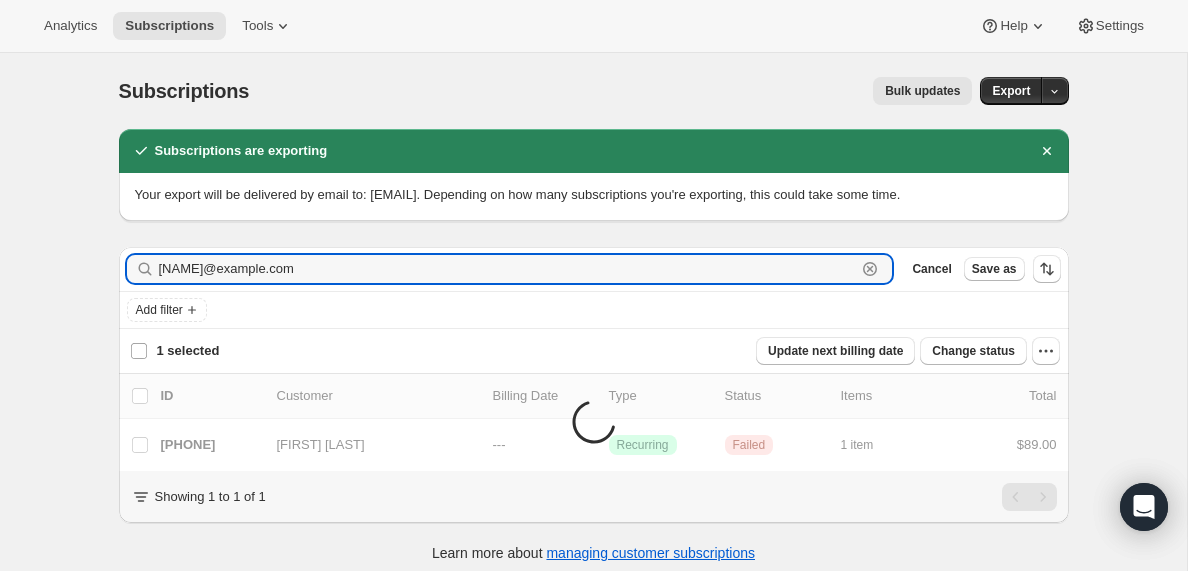 checkbox on "false" 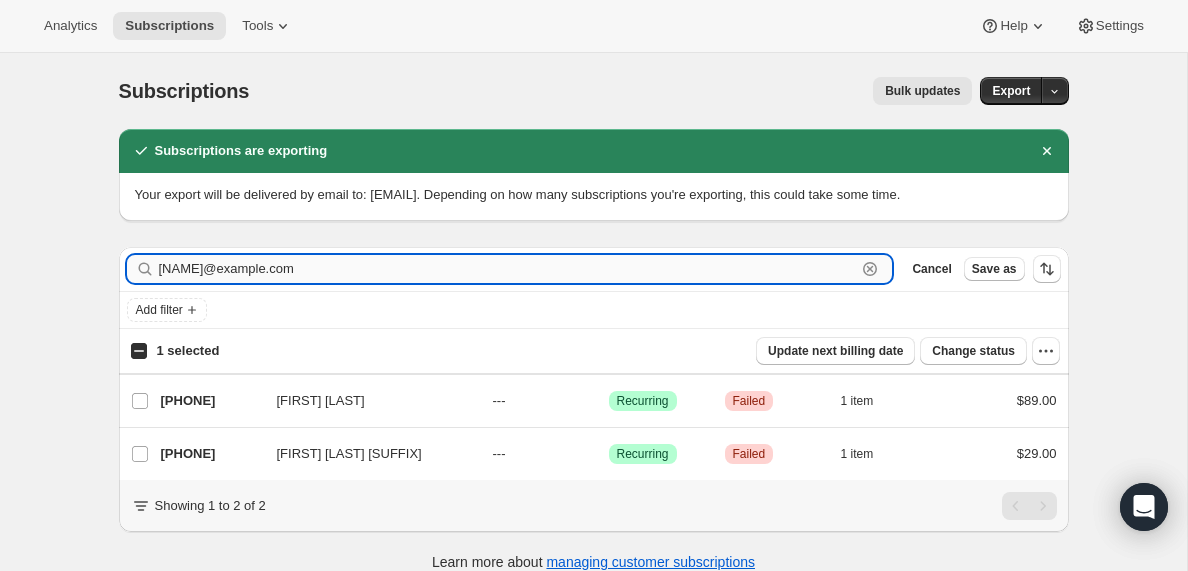 click on "[NAME]@example.com" at bounding box center [508, 269] 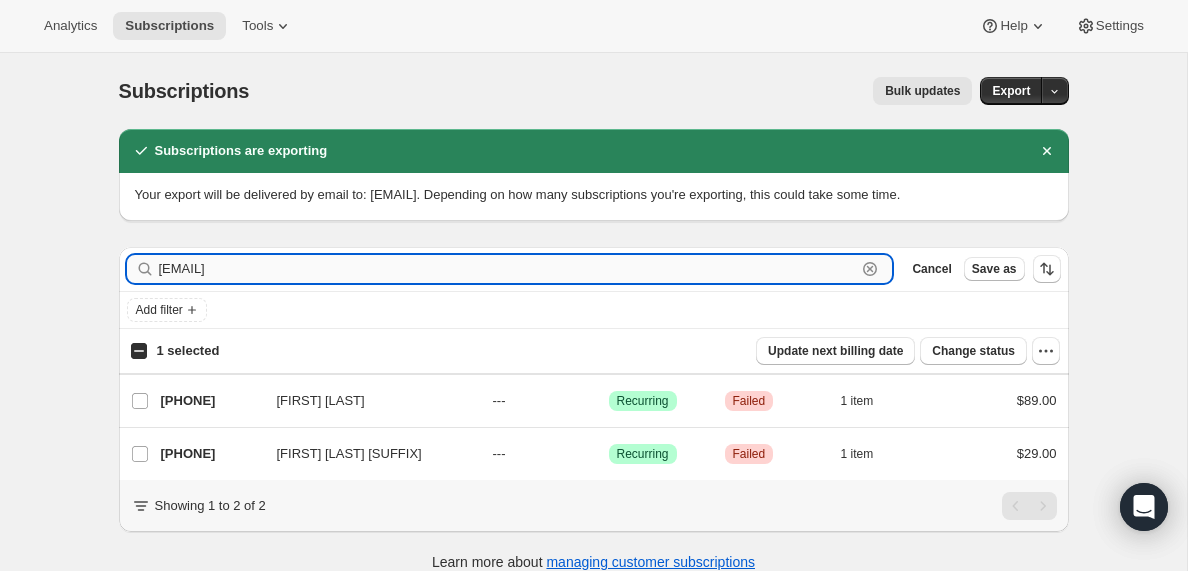type on "[EMAIL]" 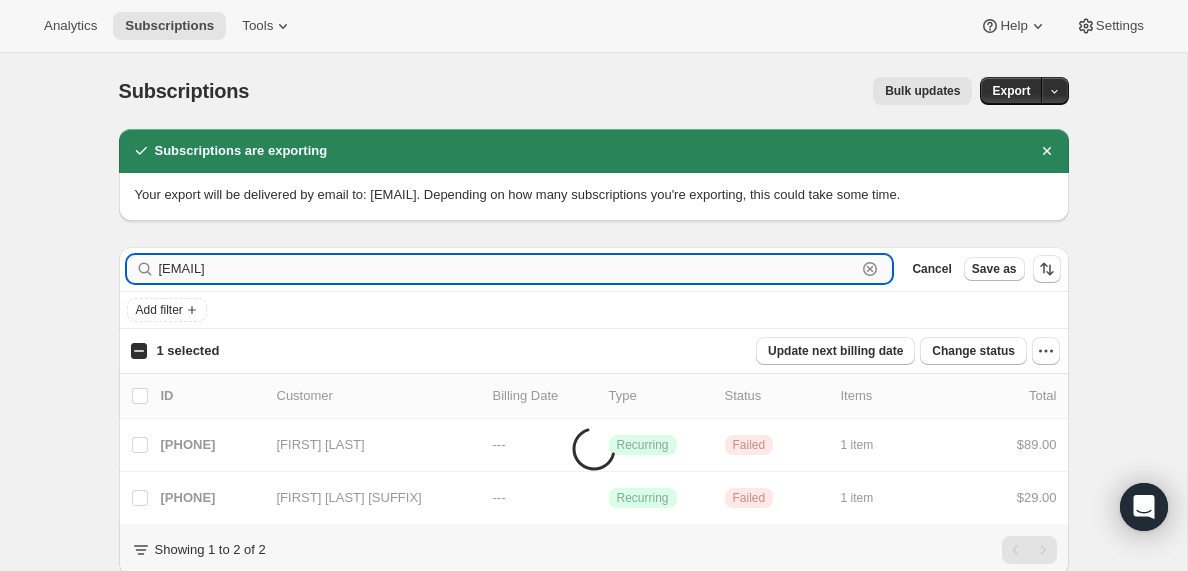 checkbox on "true" 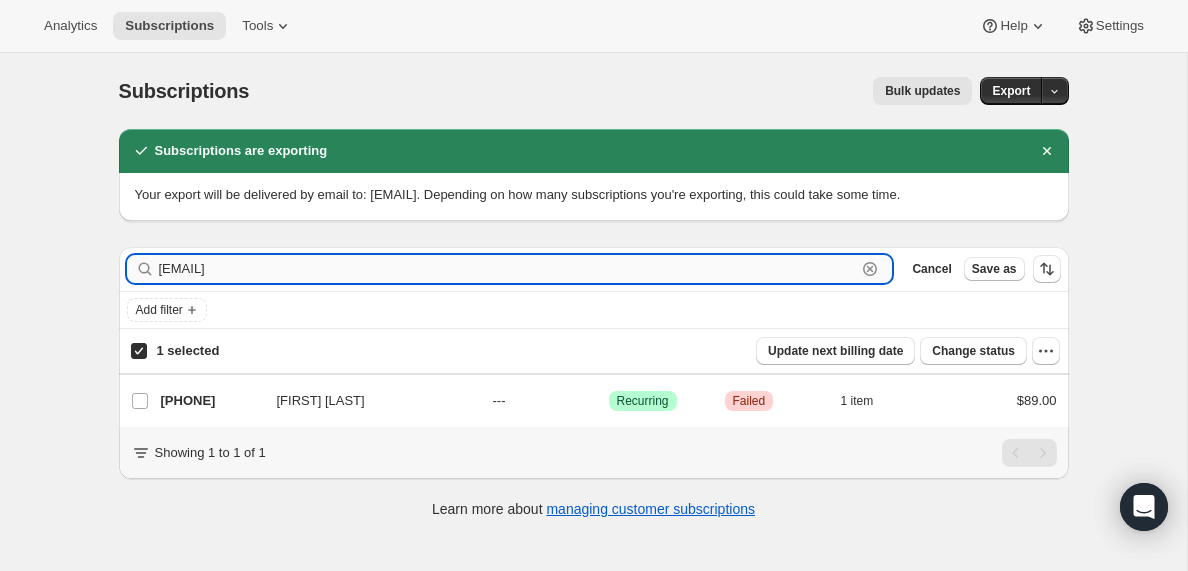 click on "[EMAIL]" at bounding box center (508, 269) 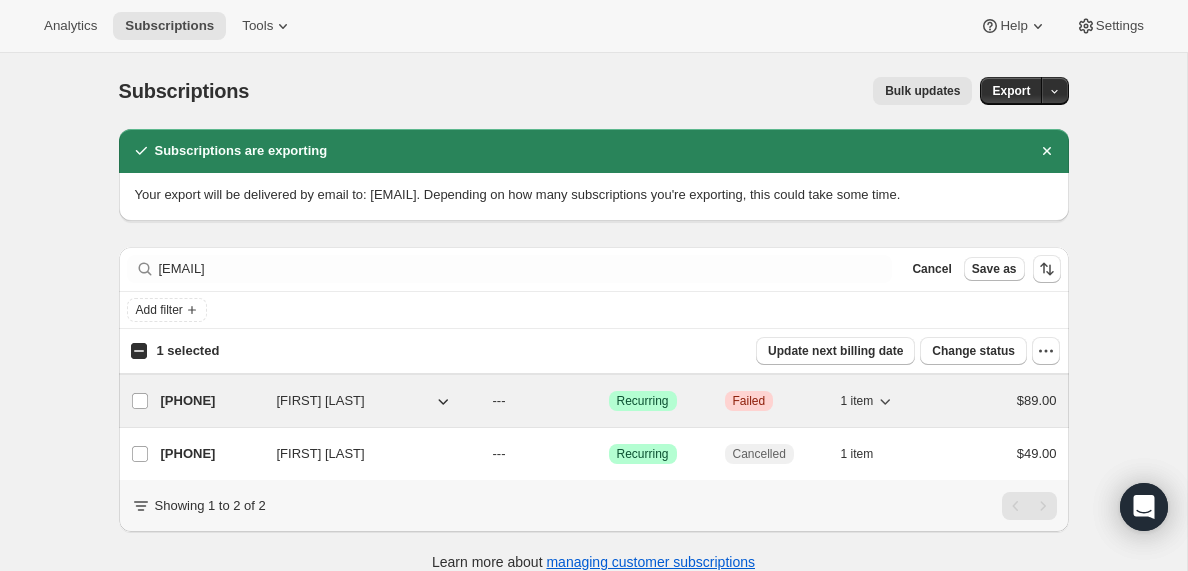 click on "[PHONE]" at bounding box center (211, 401) 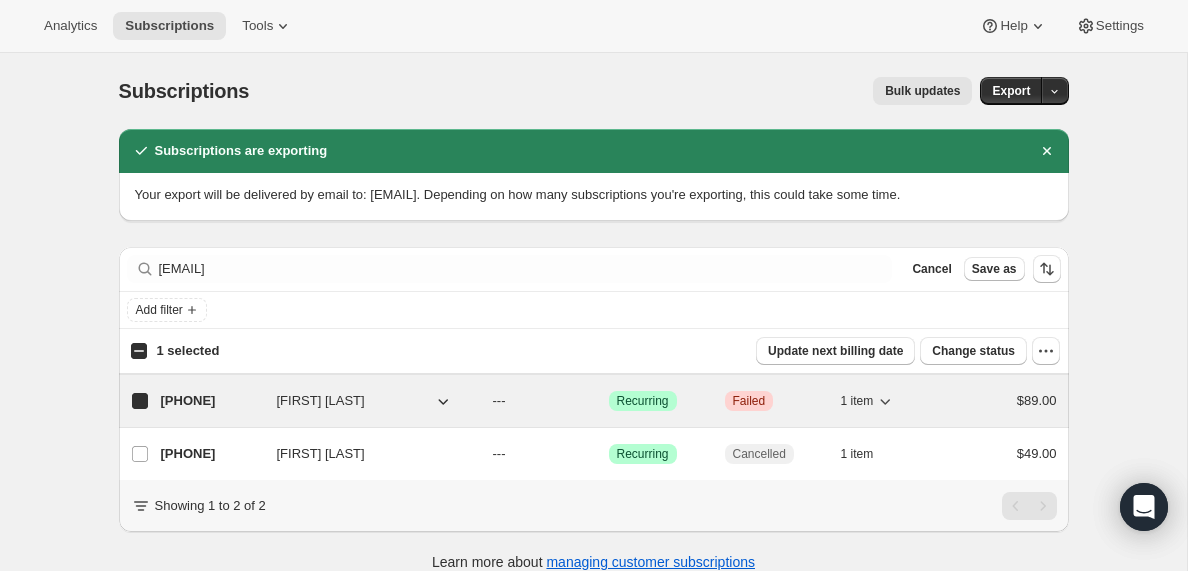 checkbox on "true" 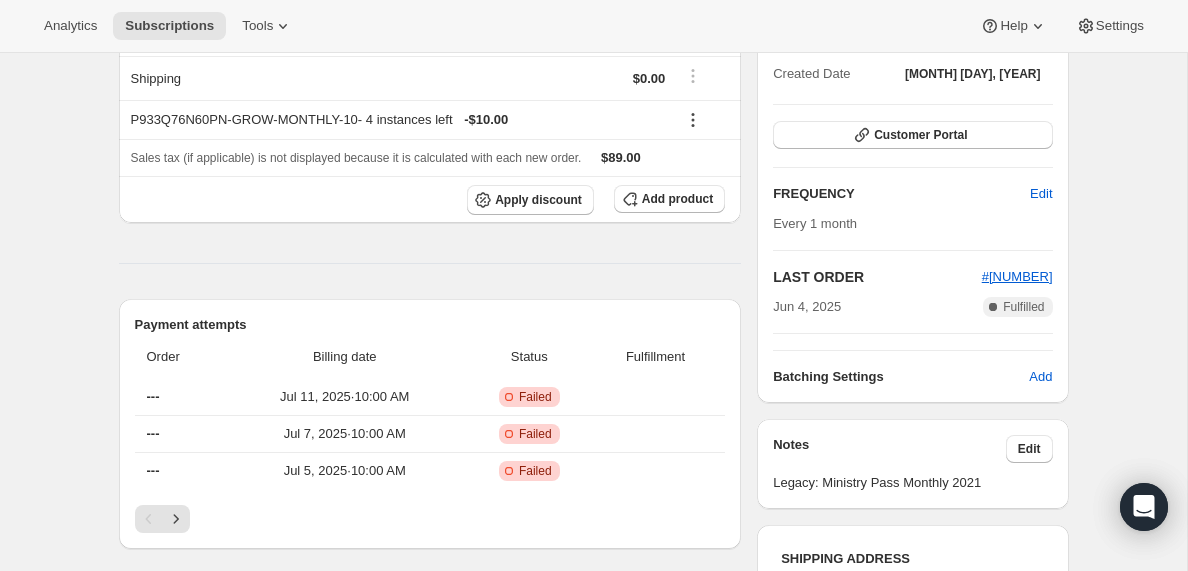 scroll, scrollTop: 0, scrollLeft: 0, axis: both 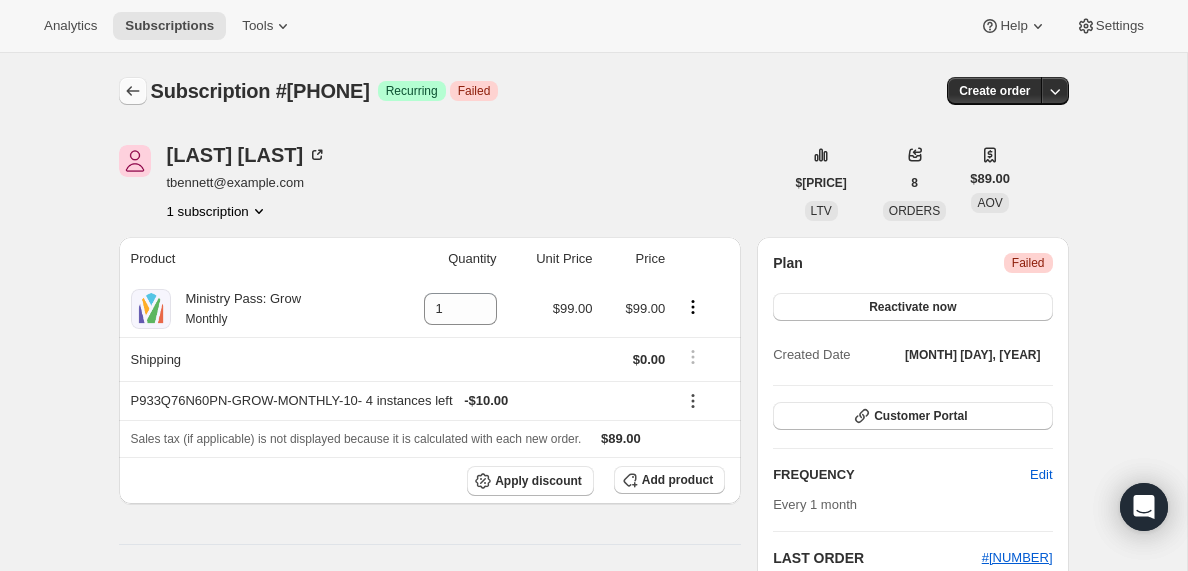 click 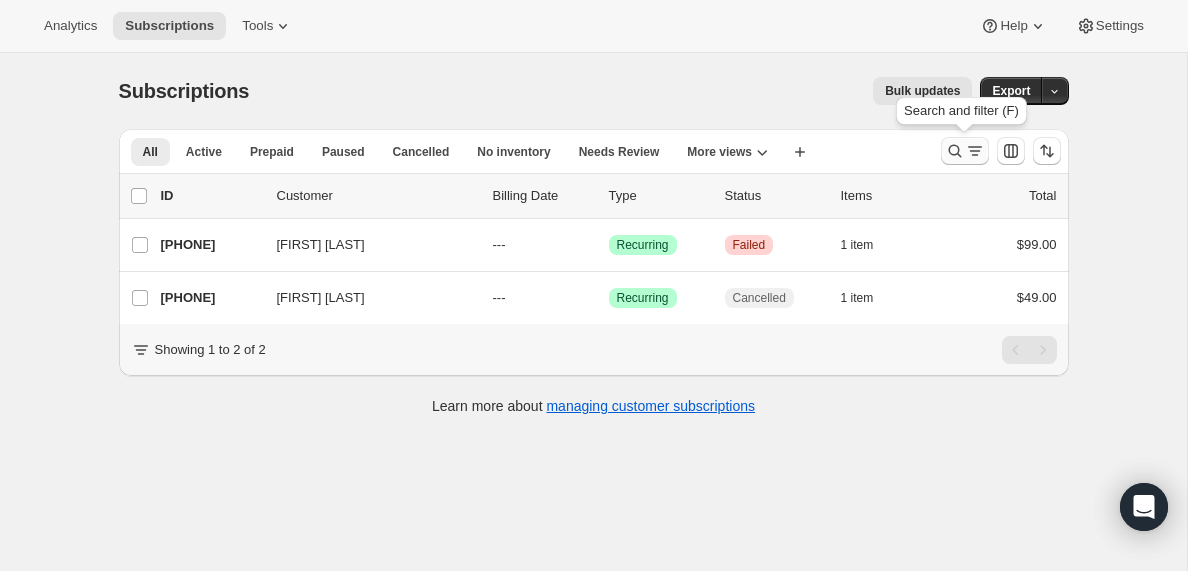 click 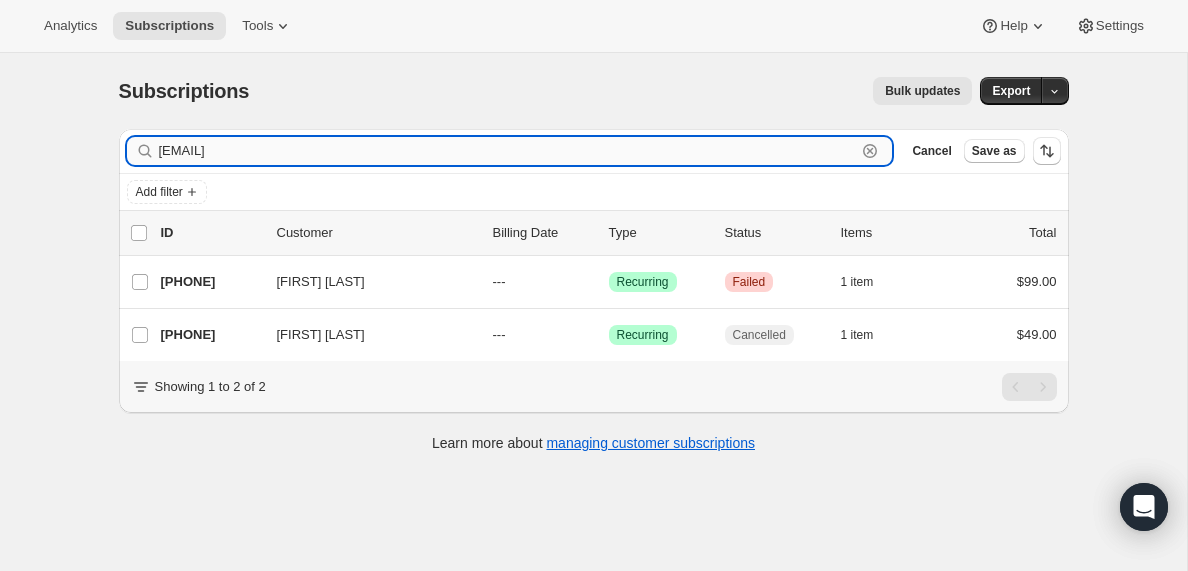 click on "[EMAIL]" at bounding box center (508, 151) 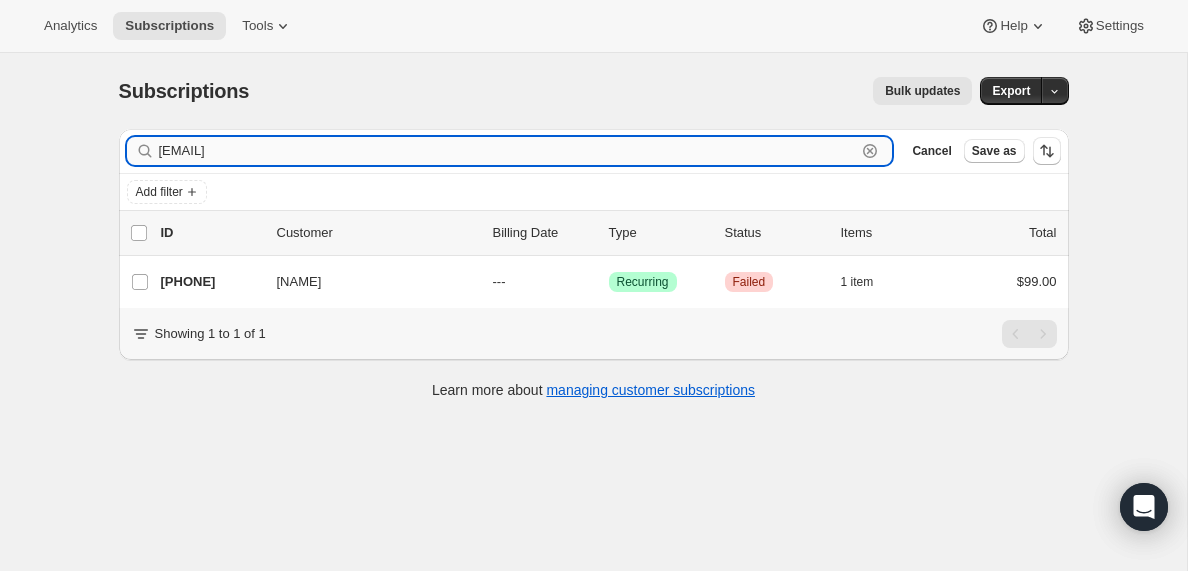 click on "[EMAIL]" at bounding box center [508, 151] 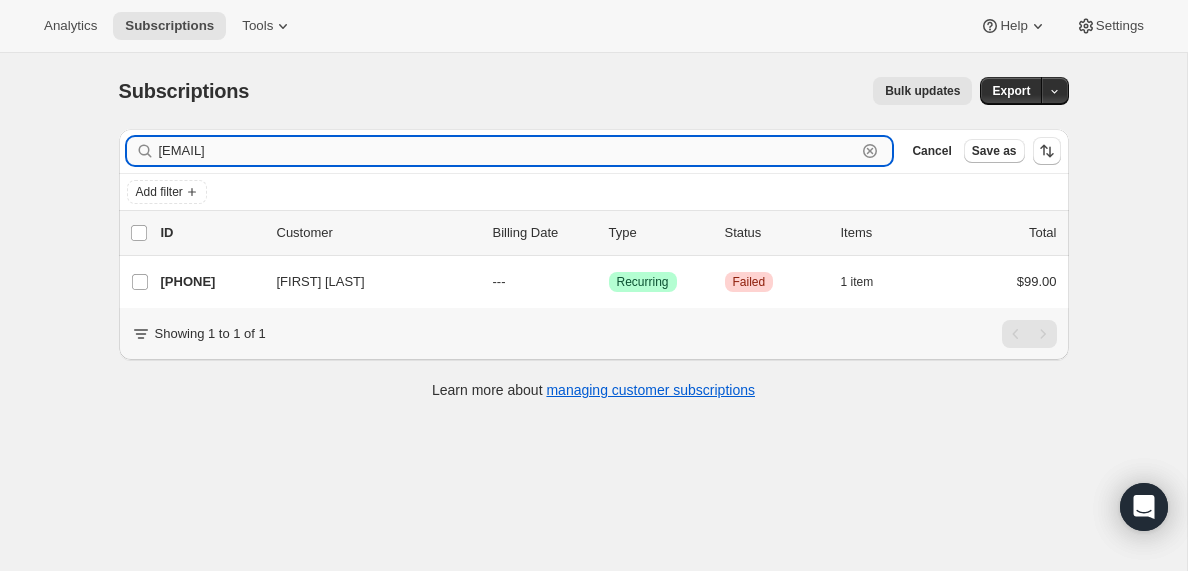 click on "[EMAIL]" at bounding box center [508, 151] 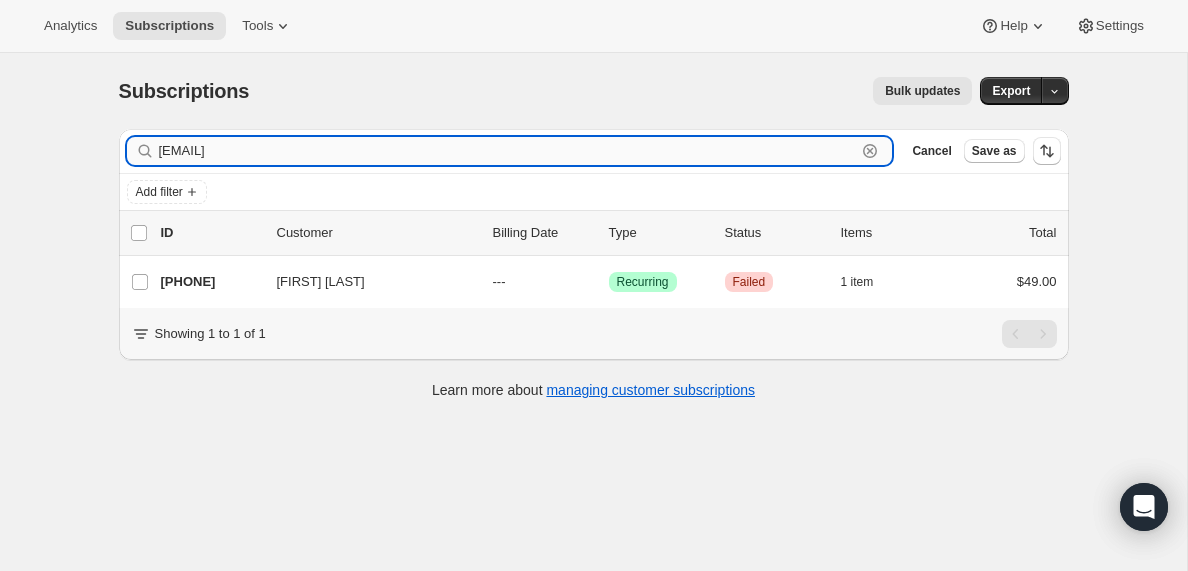 click on "[EMAIL]" at bounding box center [508, 151] 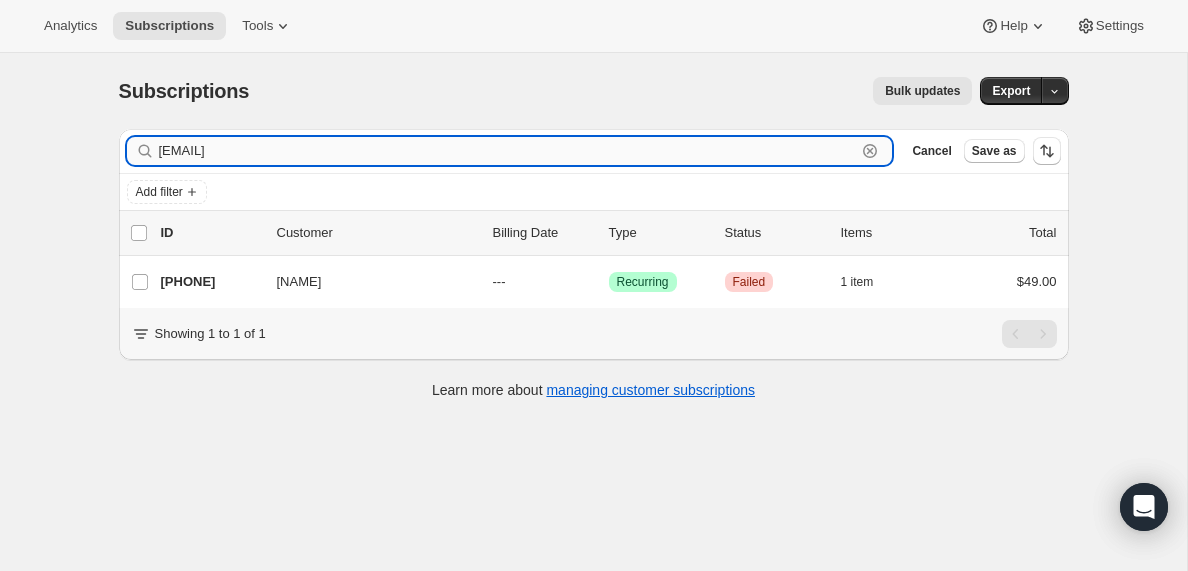 click on "[EMAIL]" at bounding box center (508, 151) 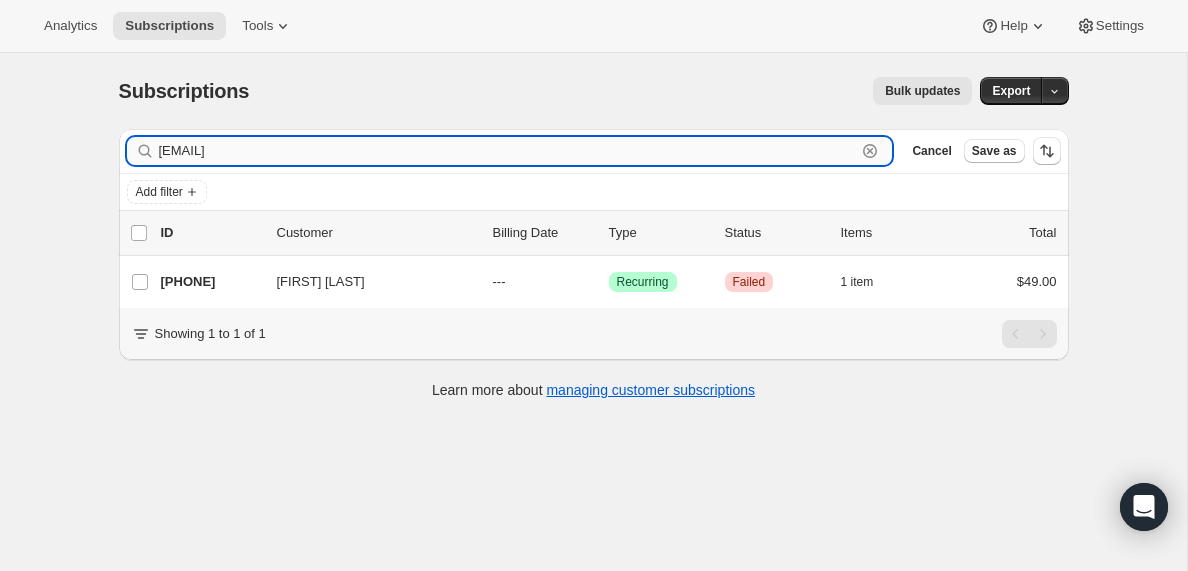 click on "[EMAIL]" at bounding box center (508, 151) 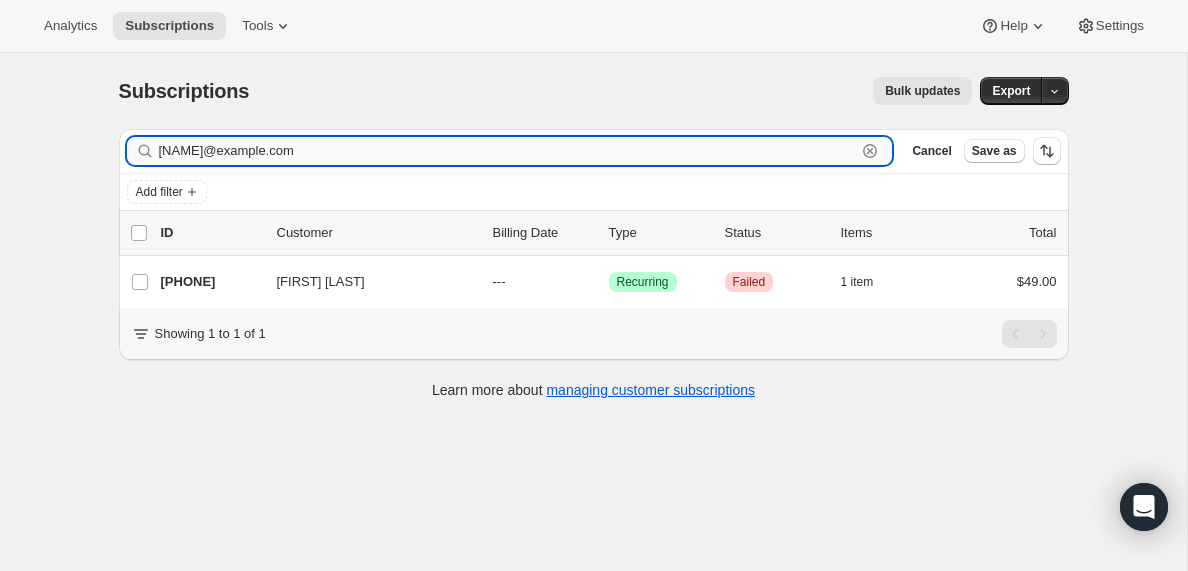 click on "[NAME]@example.com" at bounding box center [508, 151] 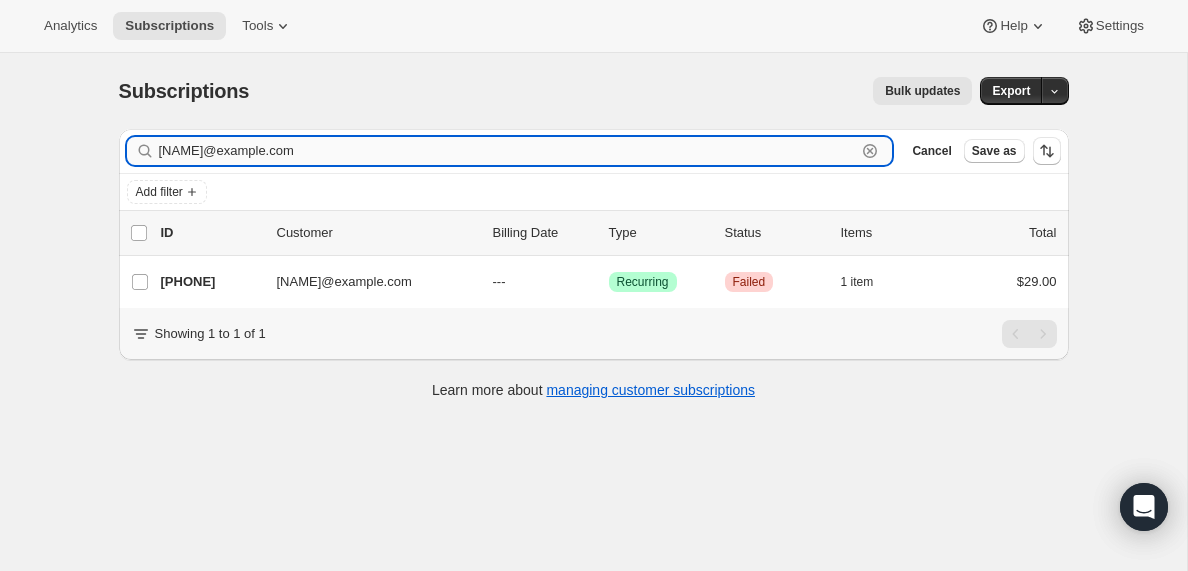 click on "[NAME]@example.com" at bounding box center (508, 151) 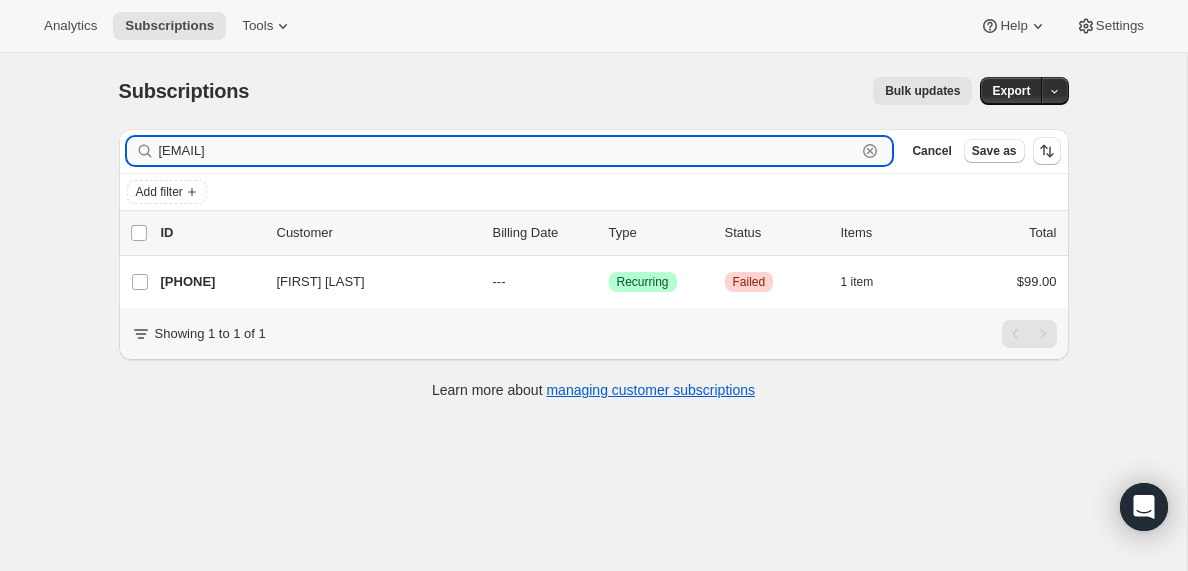 click on "[EMAIL]" at bounding box center (508, 151) 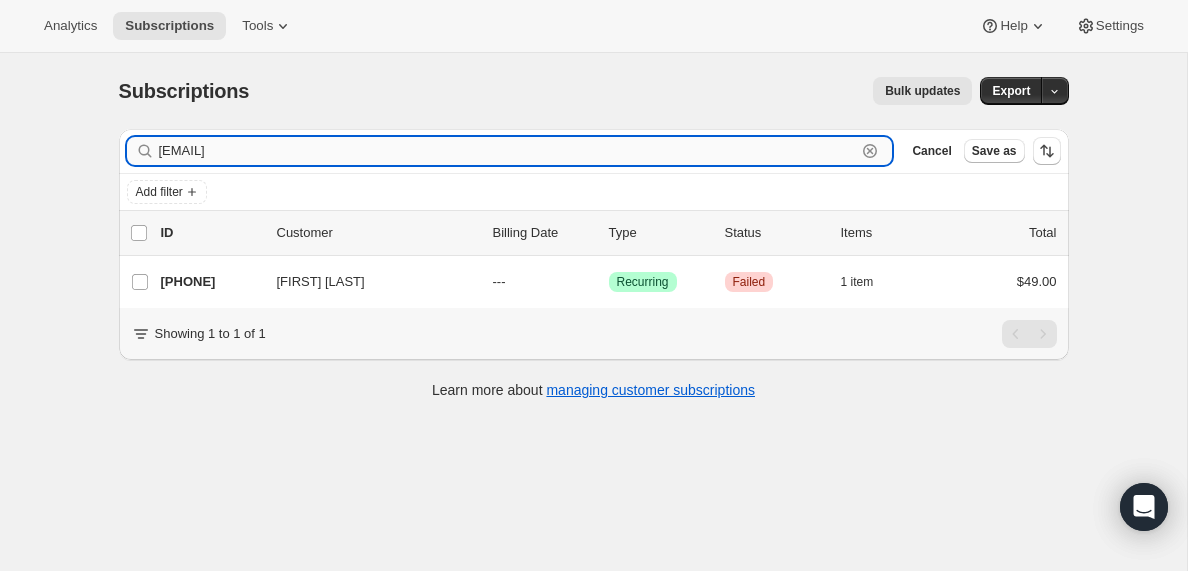 click on "[EMAIL]" at bounding box center [508, 151] 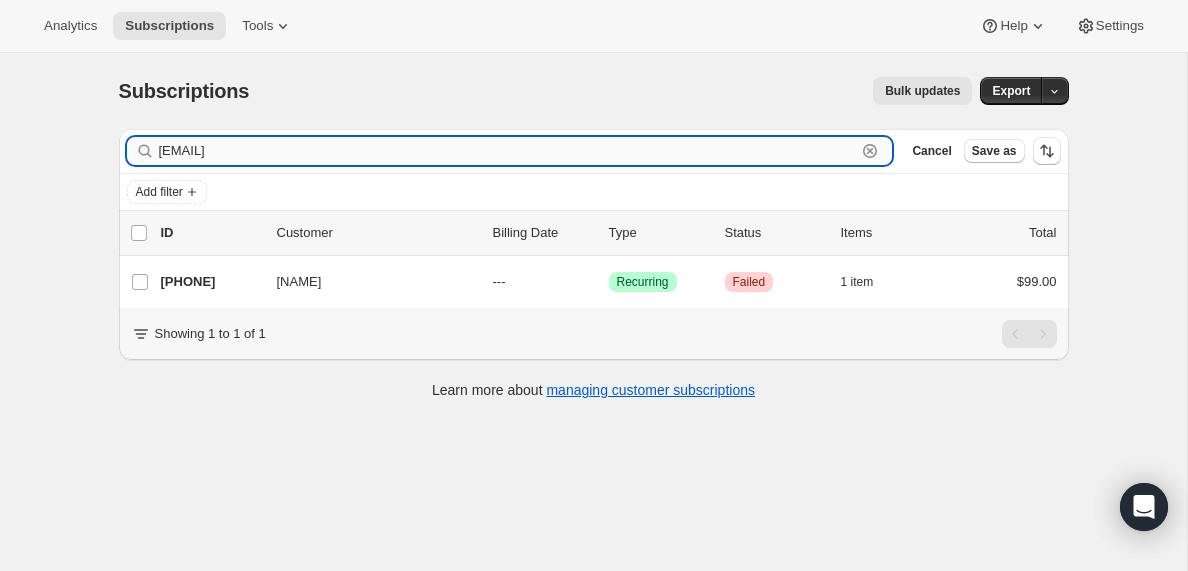 click on "[EMAIL]" at bounding box center [508, 151] 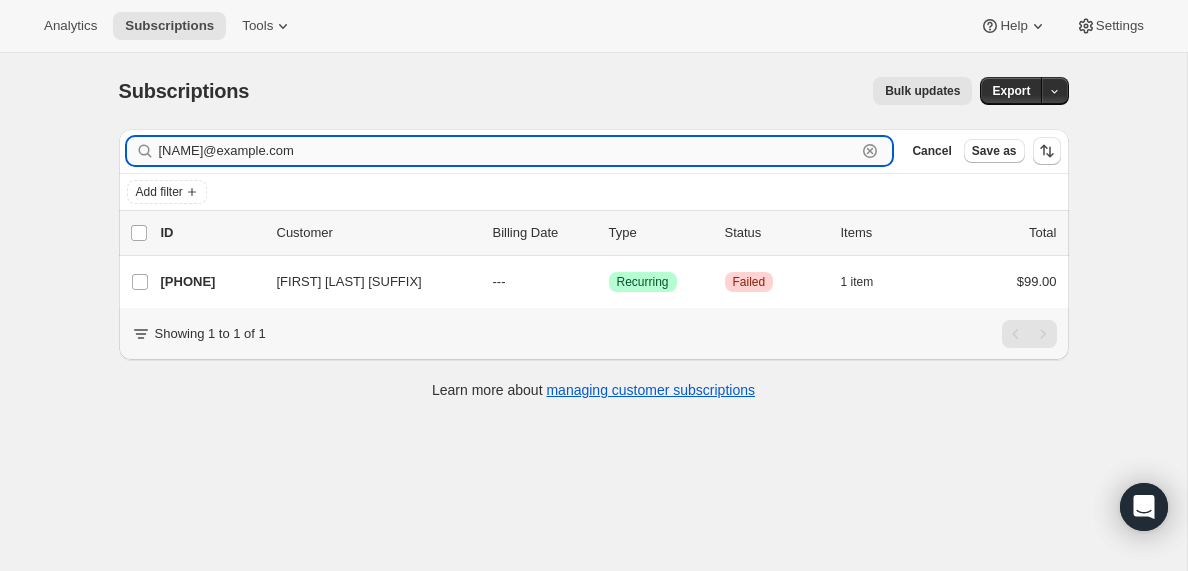 click on "[NAME]@example.com" at bounding box center [508, 151] 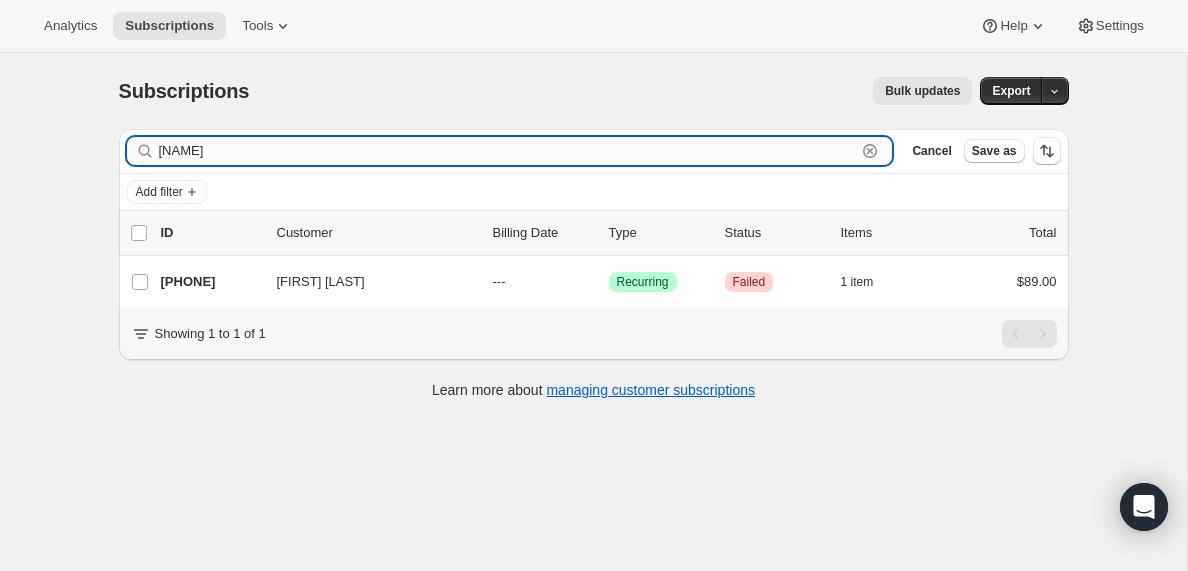 click on "[NAME]" at bounding box center (508, 151) 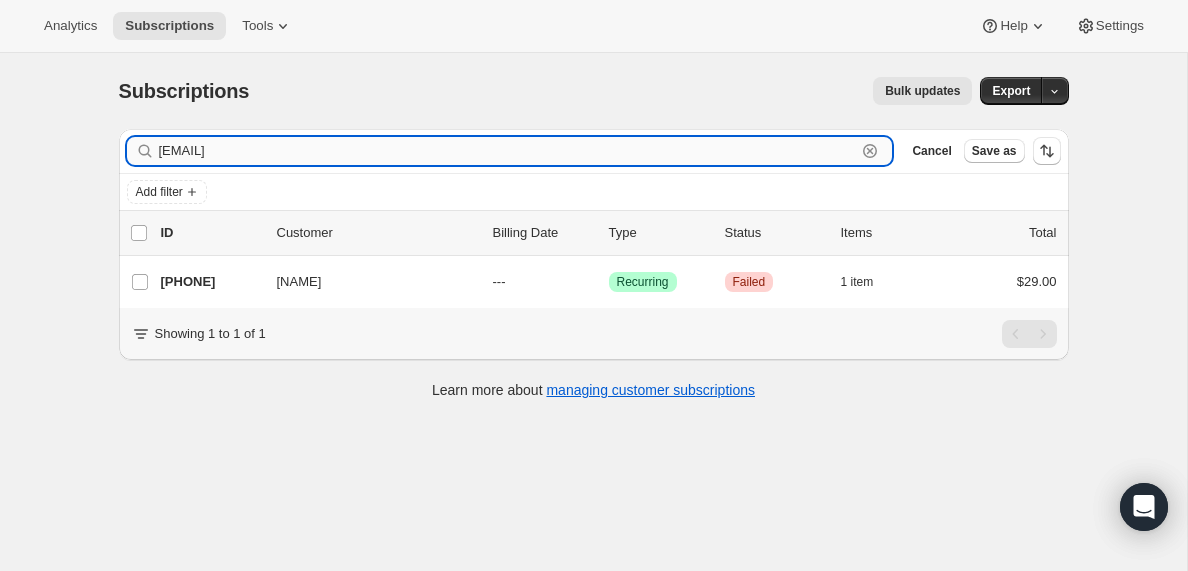 click on "[EMAIL]" at bounding box center [508, 151] 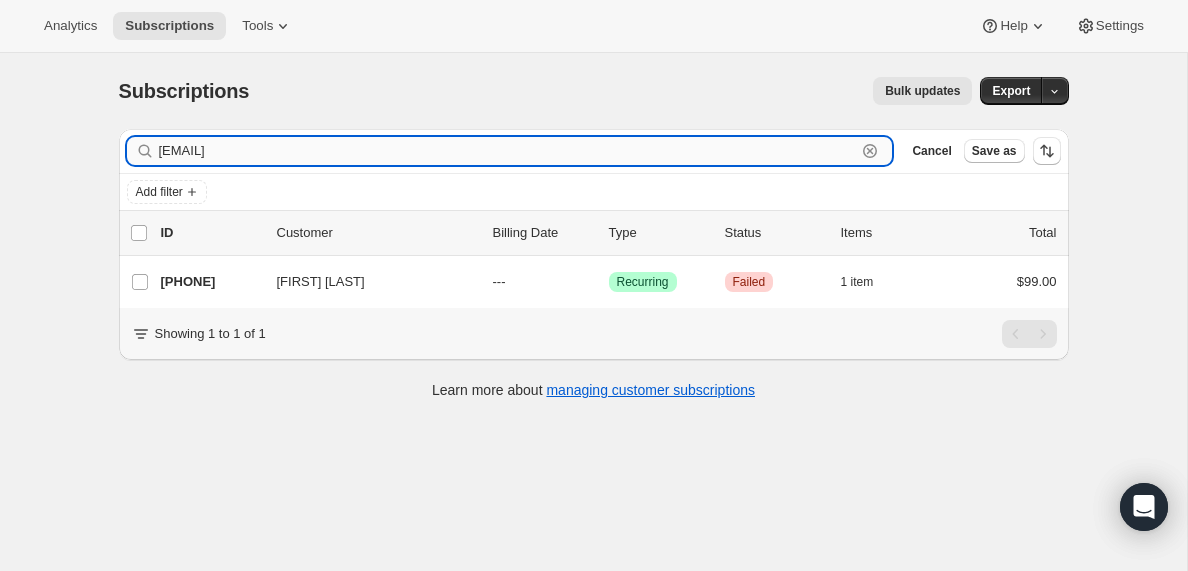 click on "[EMAIL]" at bounding box center (508, 151) 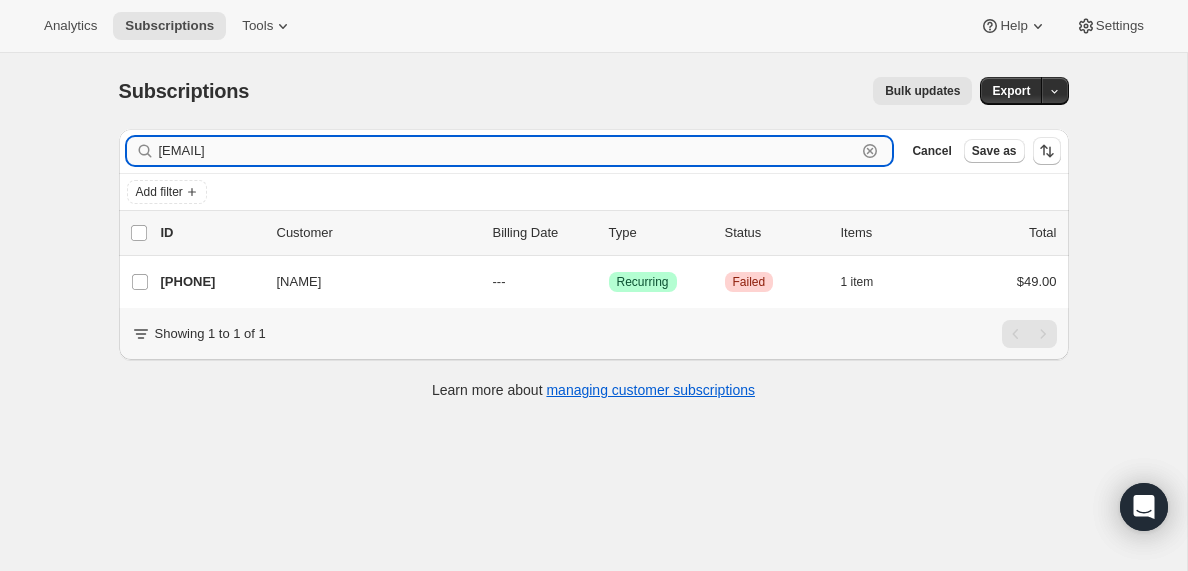 click on "[EMAIL]" at bounding box center (508, 151) 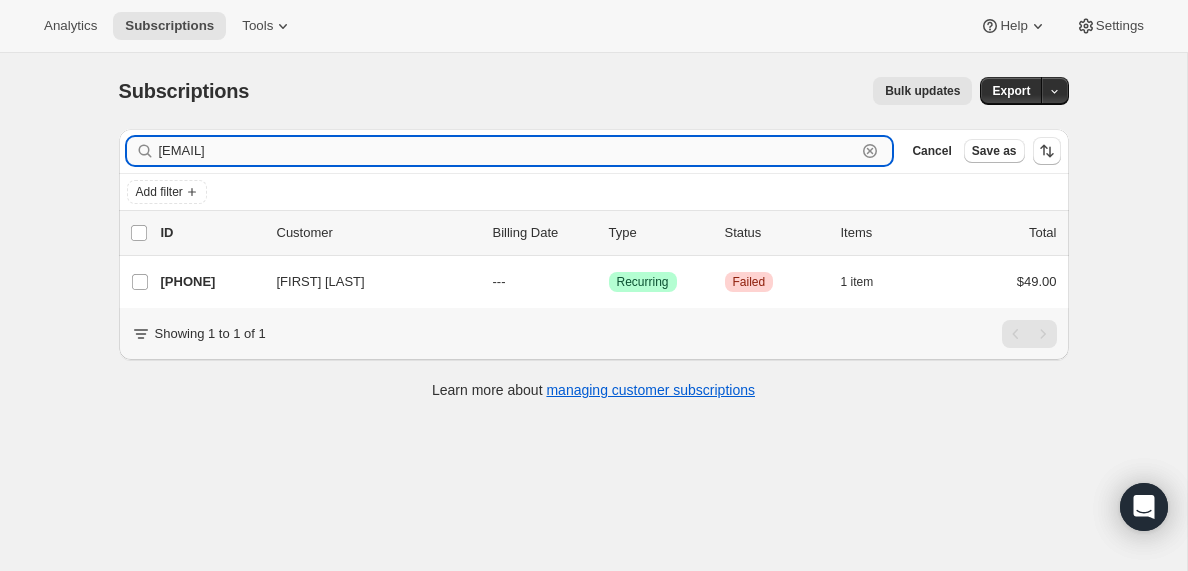 click on "[EMAIL]" at bounding box center (508, 151) 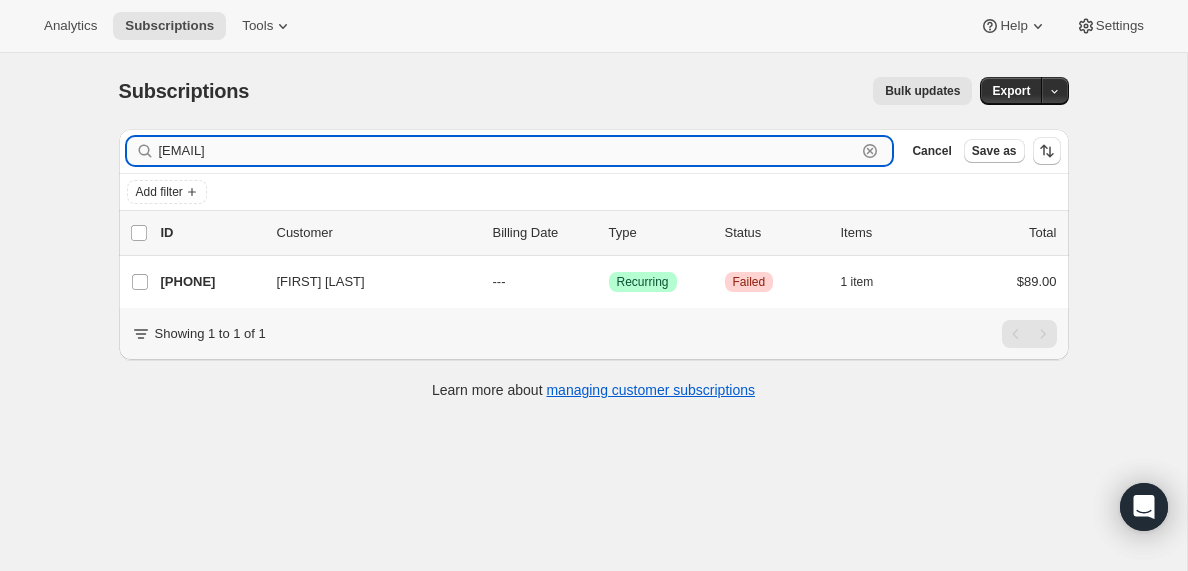 click on "[EMAIL]" at bounding box center [508, 151] 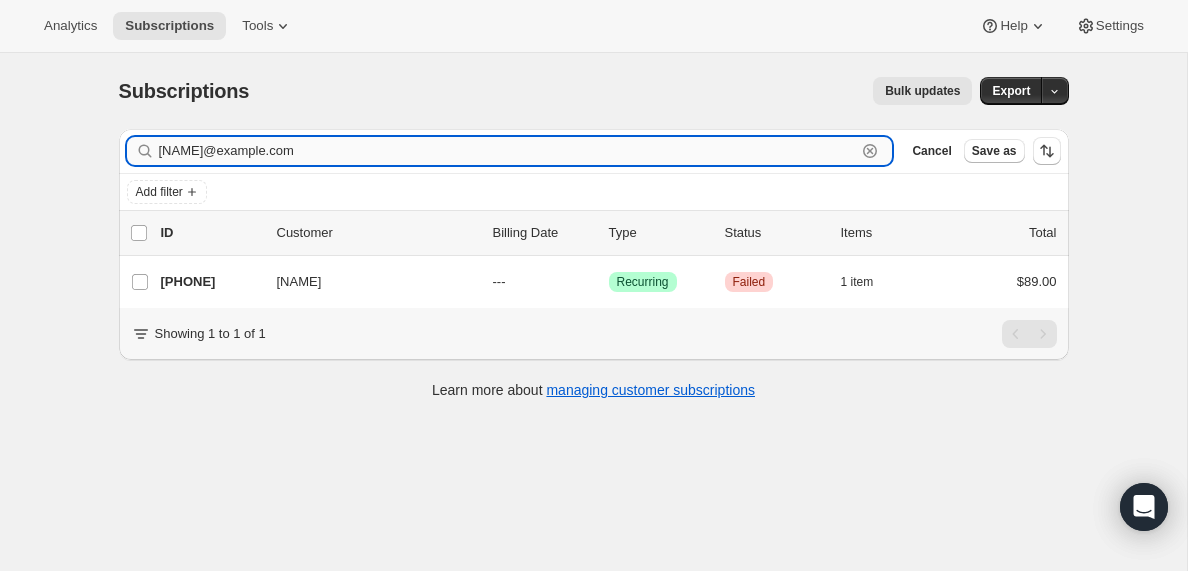 click on "[NAME]@example.com" at bounding box center [508, 151] 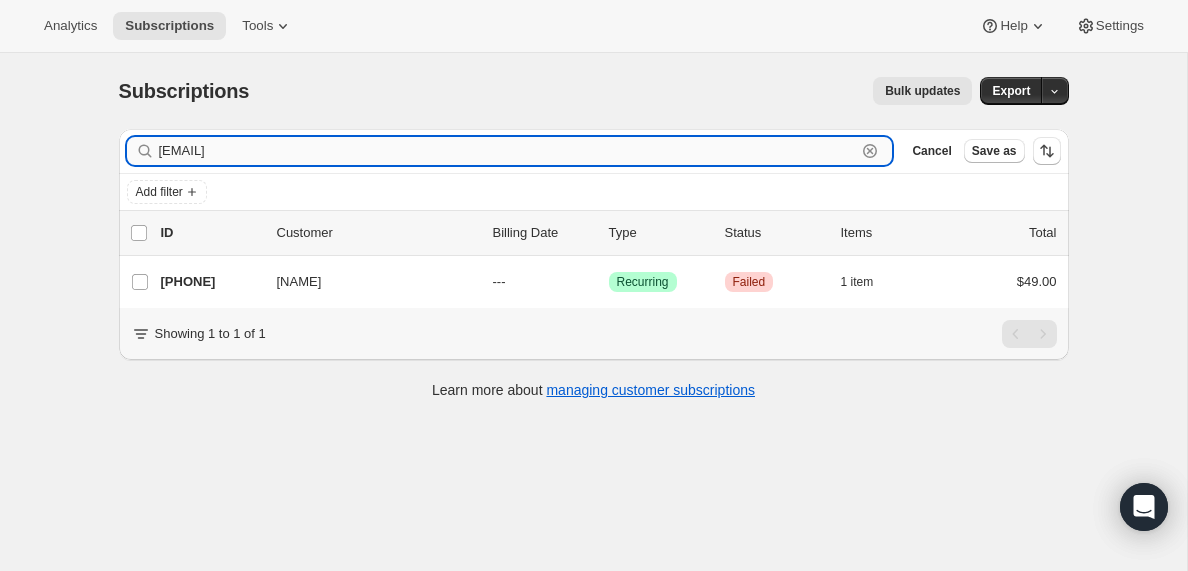 click on "[EMAIL]" at bounding box center (508, 151) 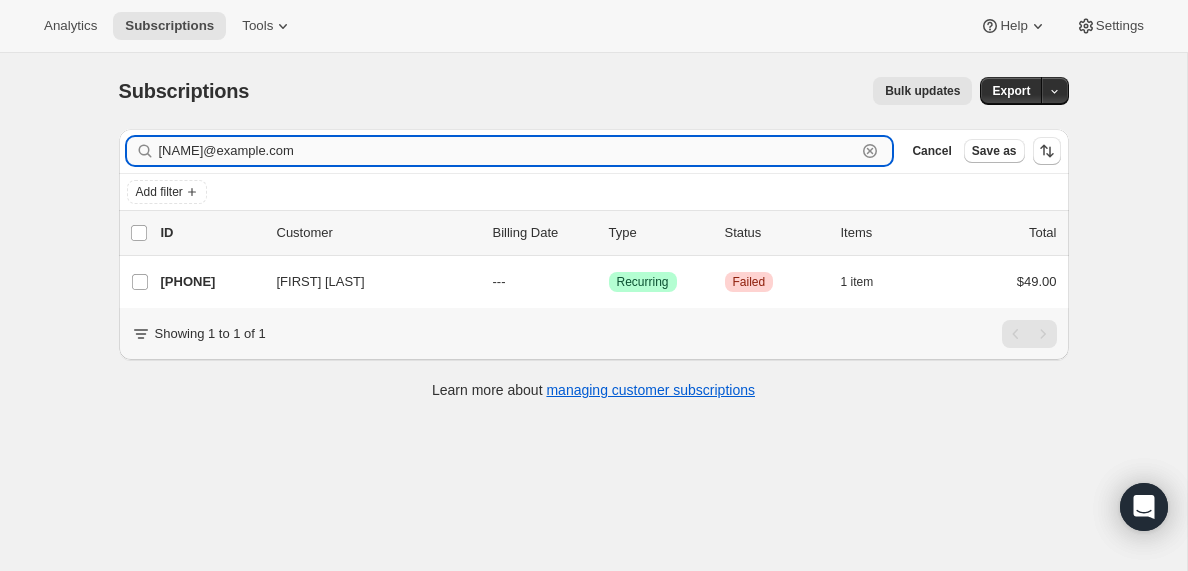 click on "[NAME]@example.com" at bounding box center [508, 151] 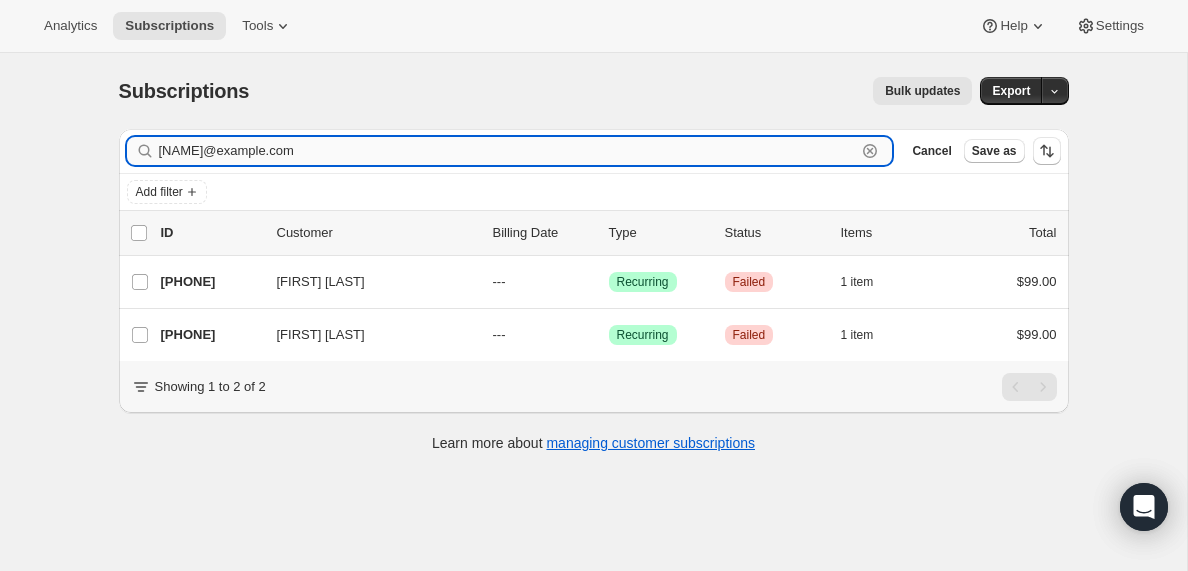 click on "[NAME]@example.com" at bounding box center (508, 151) 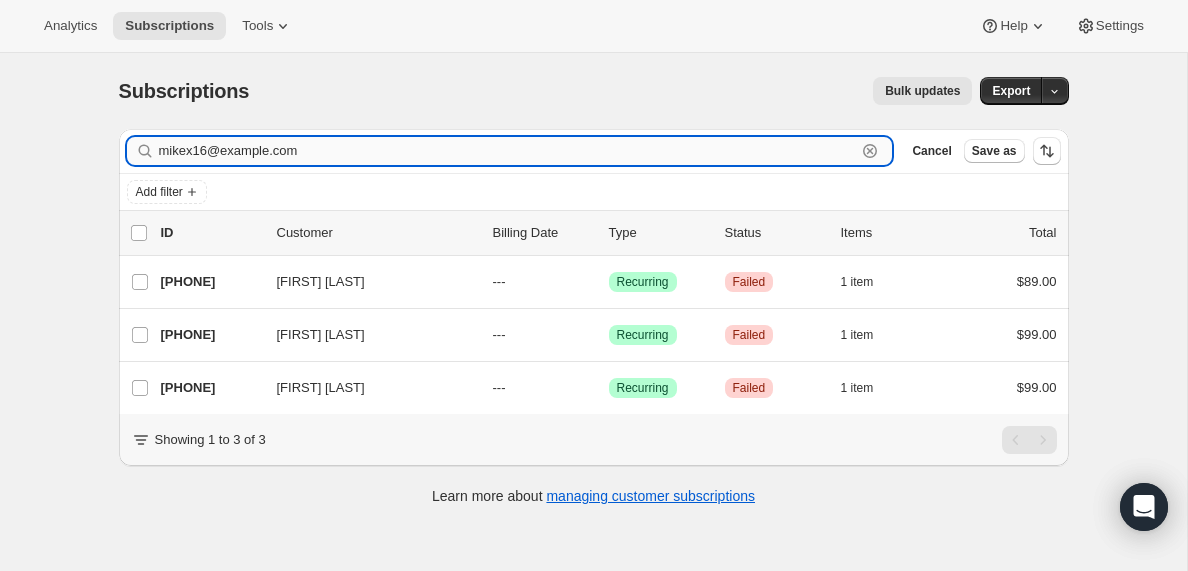 click on "mikex16@example.com" at bounding box center (508, 151) 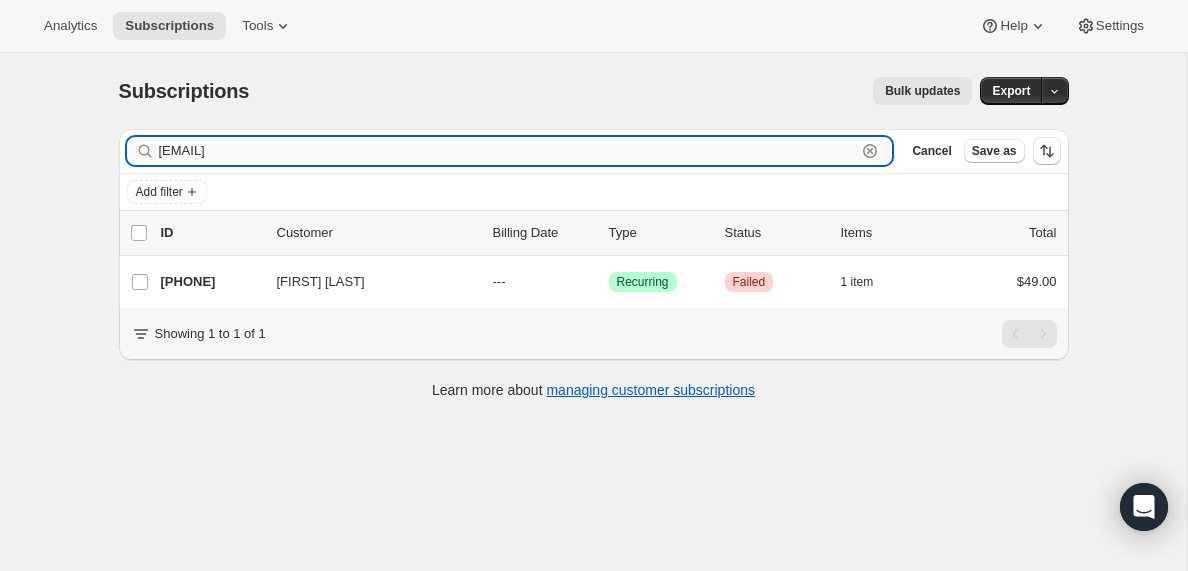 click on "[EMAIL]" at bounding box center (508, 151) 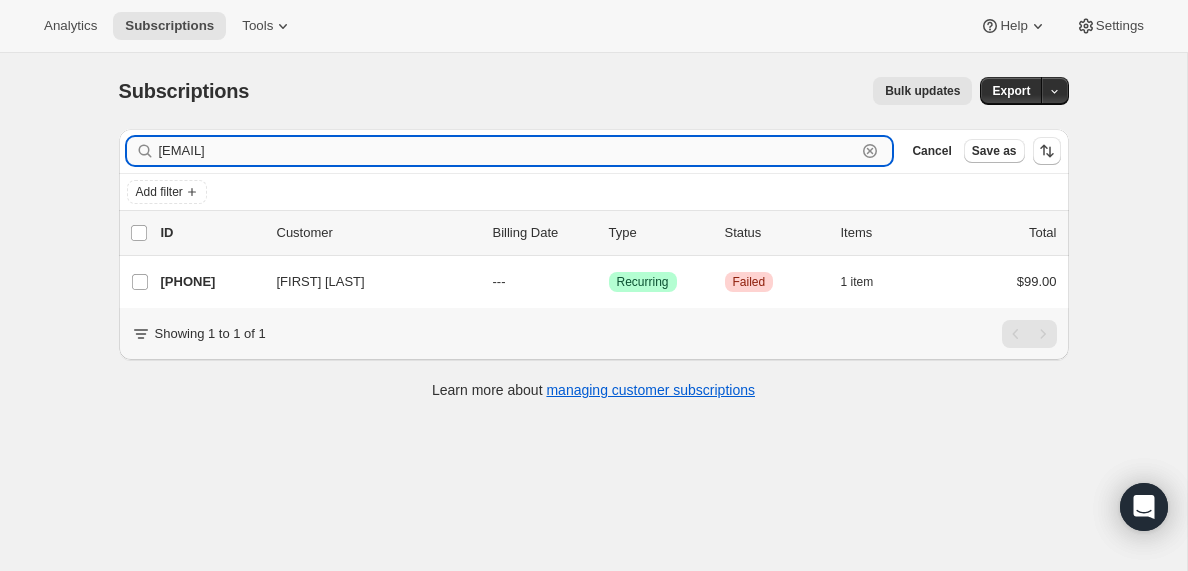 click on "[EMAIL]" at bounding box center [508, 151] 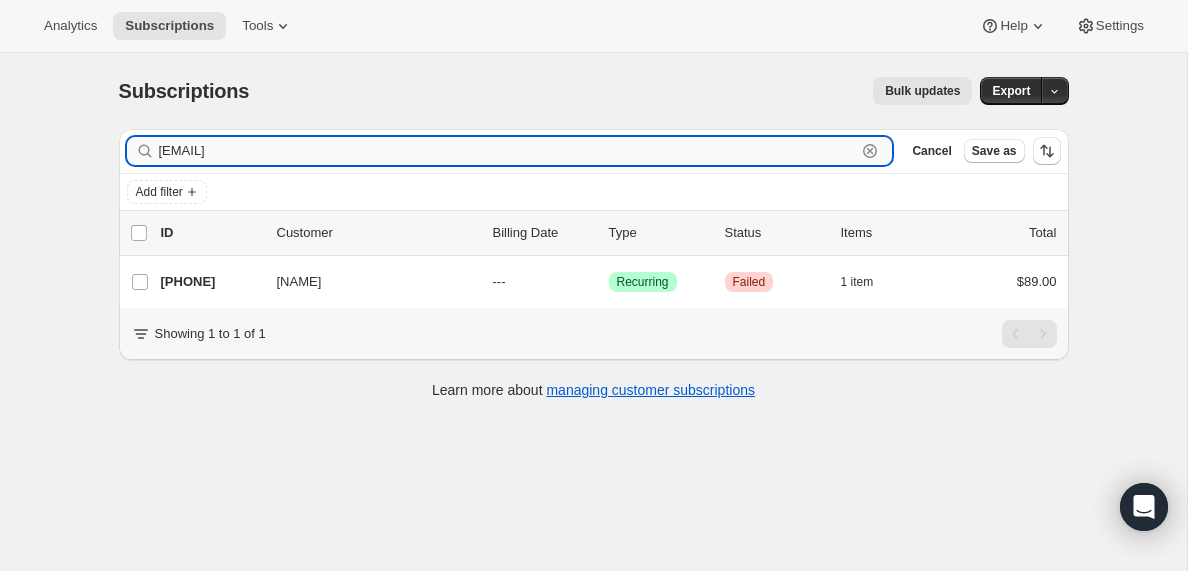click on "[EMAIL]" at bounding box center [508, 151] 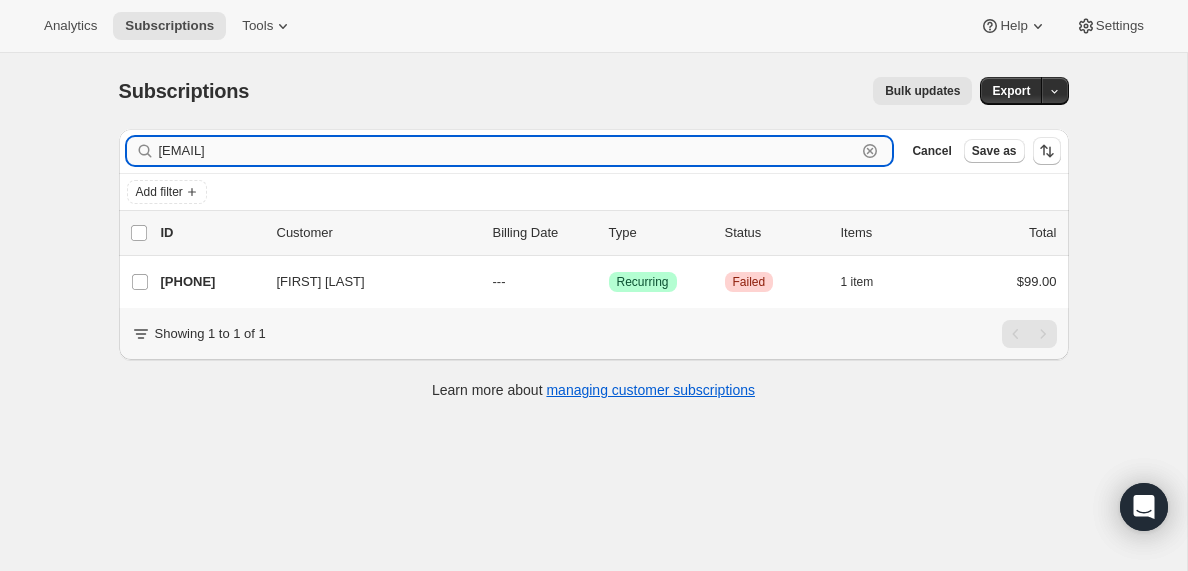 click on "[EMAIL]" at bounding box center (508, 151) 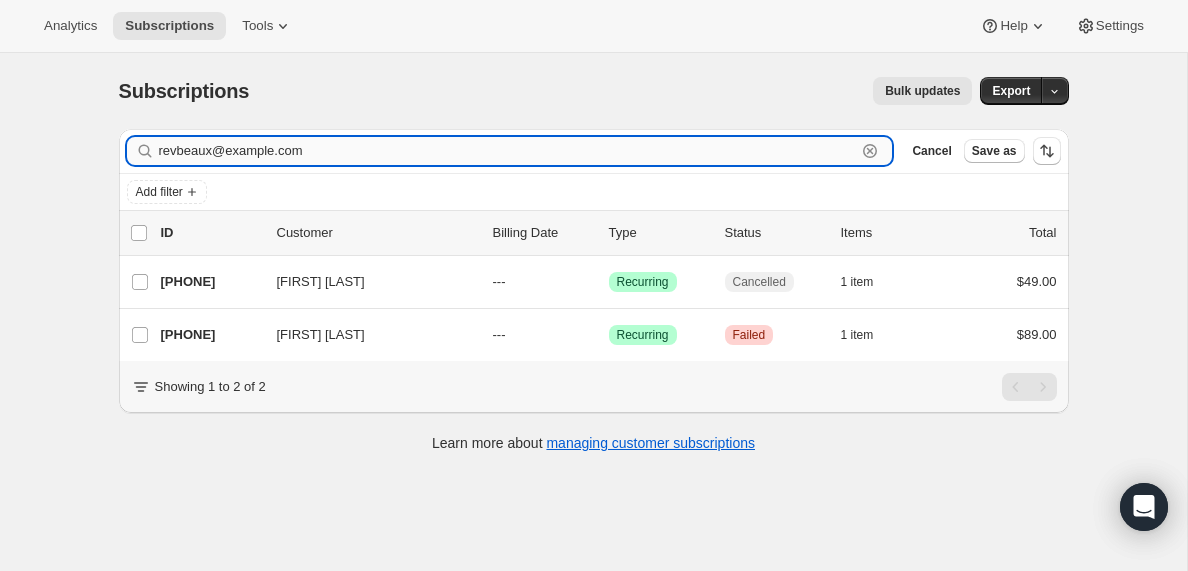 click on "revbeaux@example.com" at bounding box center [508, 151] 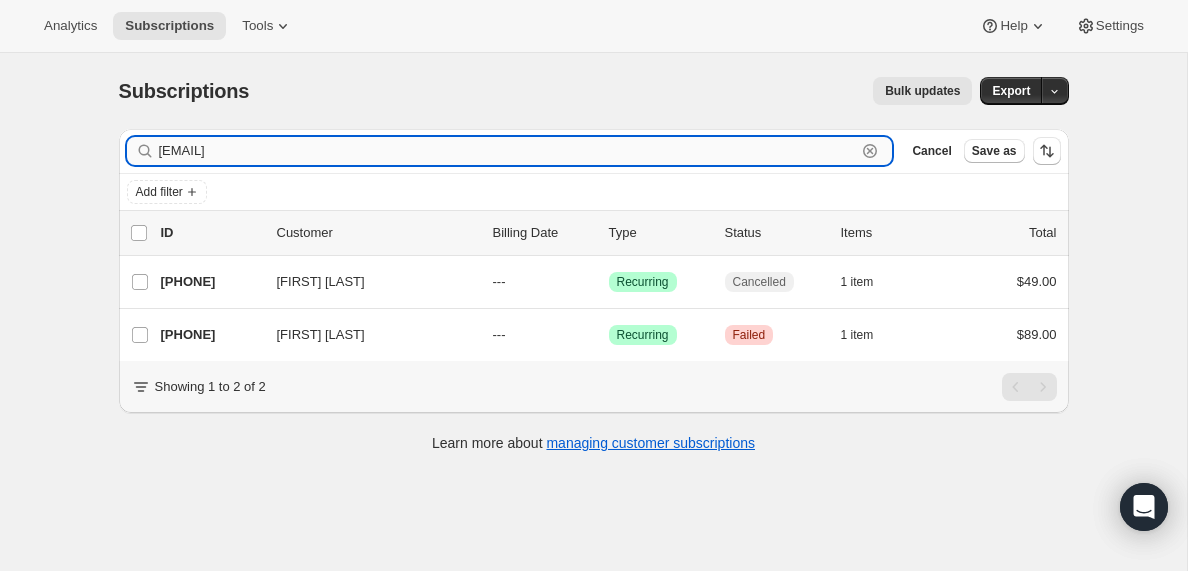 type on "[EMAIL]" 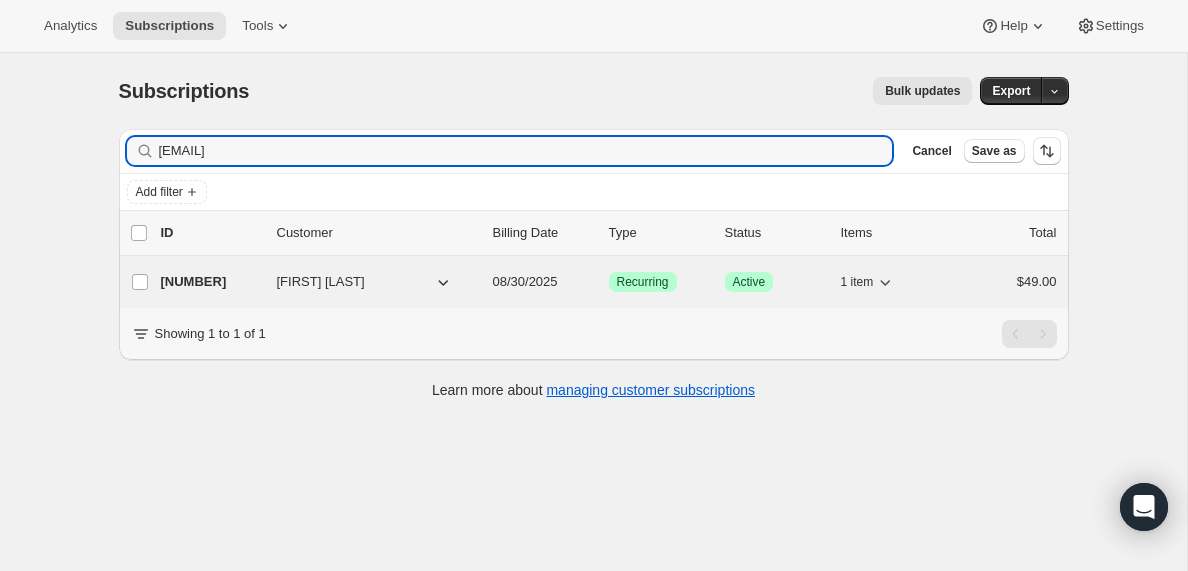 click on "[NUMBER]" at bounding box center (211, 282) 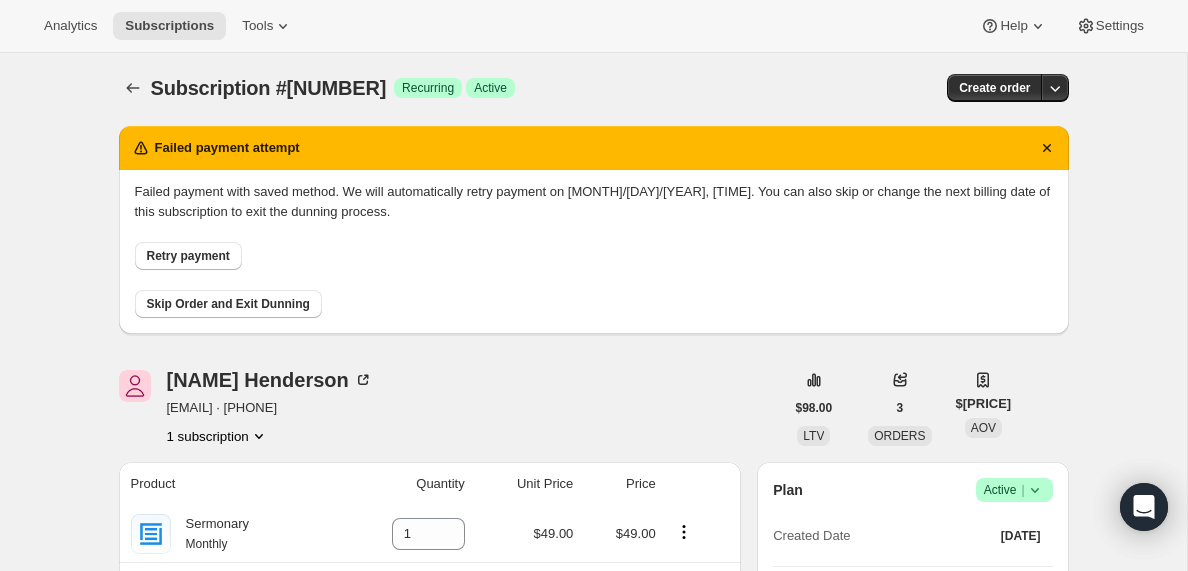 scroll, scrollTop: 0, scrollLeft: 0, axis: both 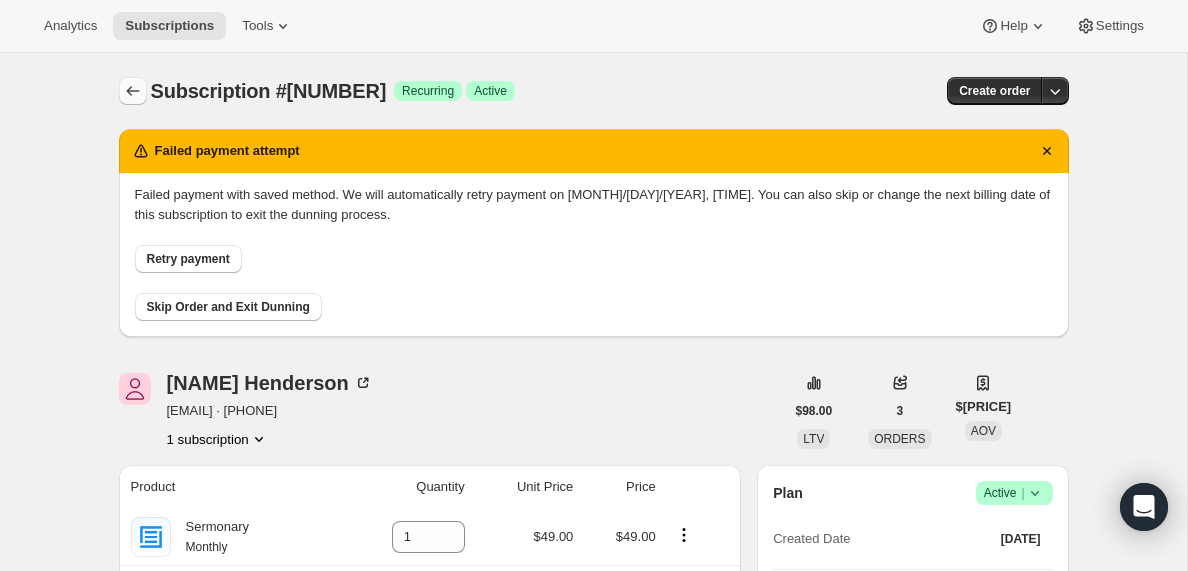 click 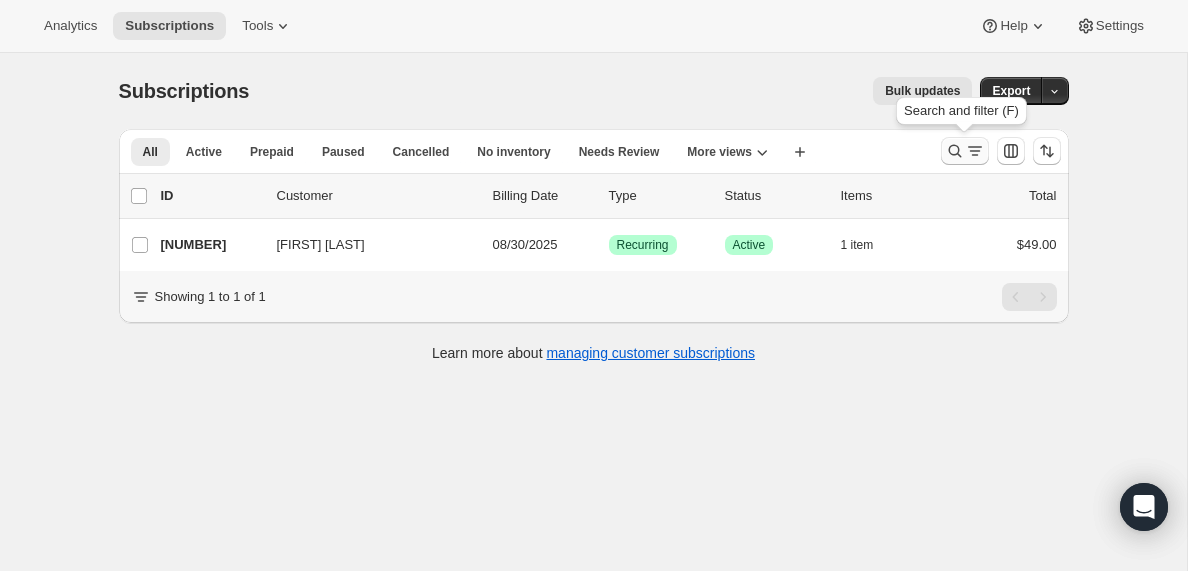 click 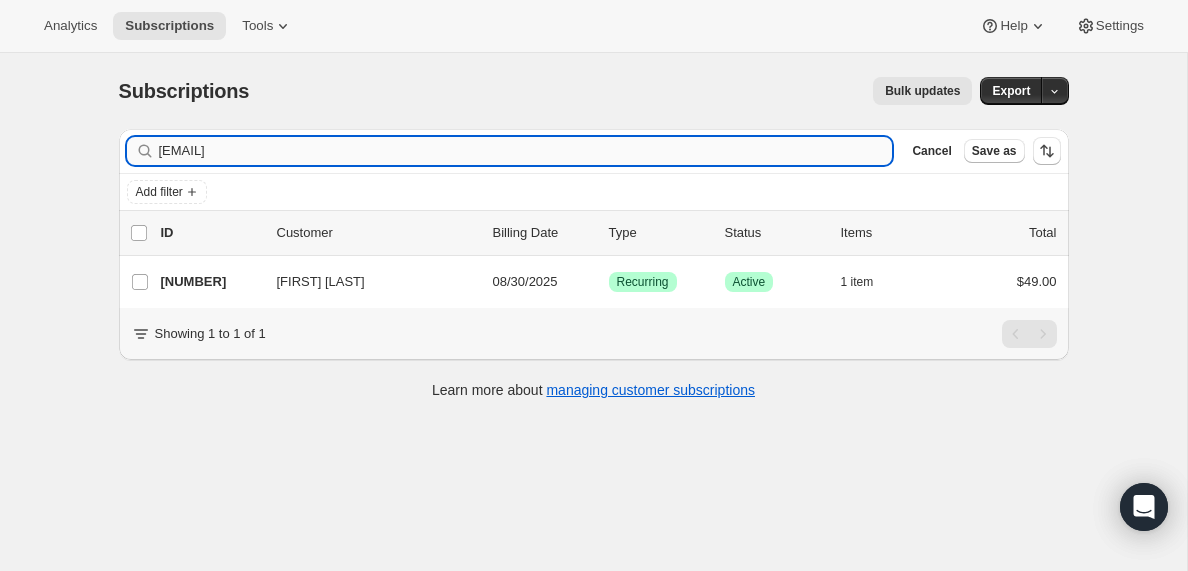 click on "[EMAIL]" at bounding box center (526, 151) 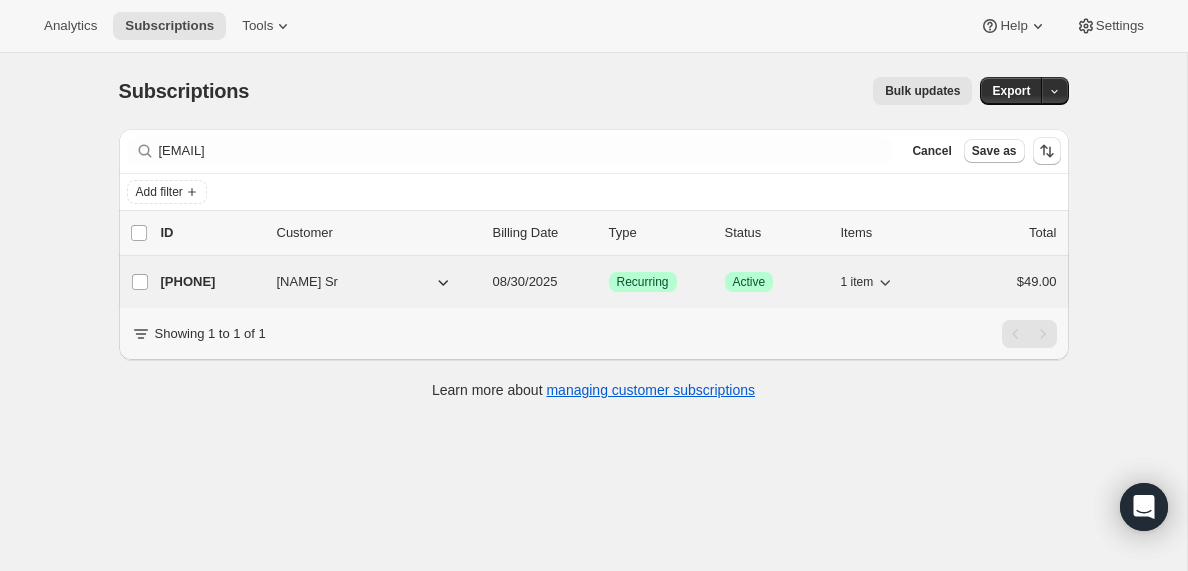 click on "[PHONE]" at bounding box center [211, 282] 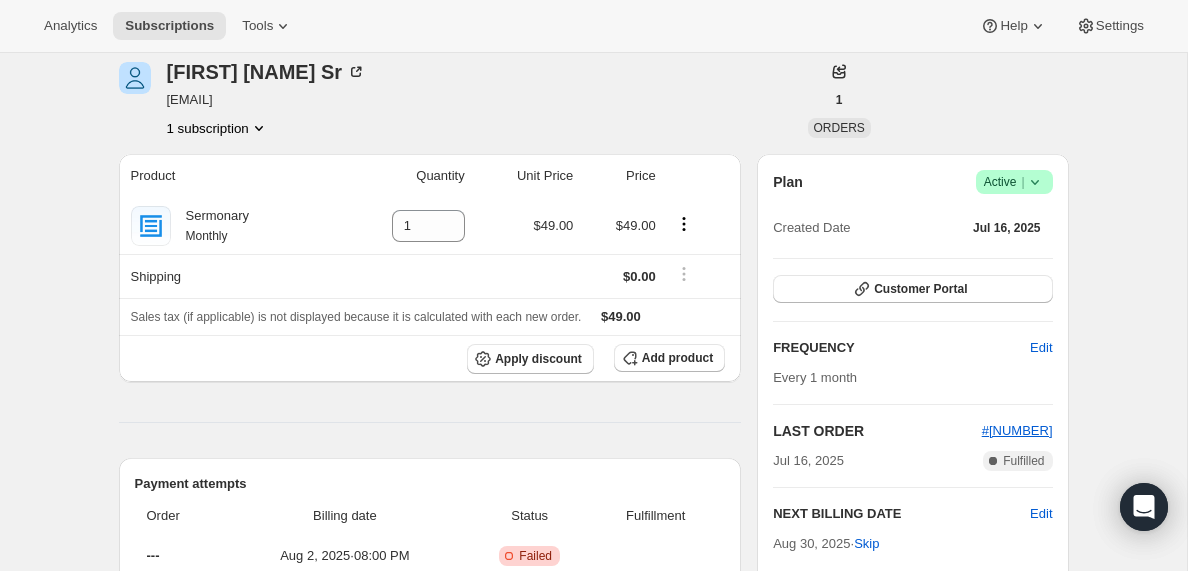 scroll, scrollTop: 0, scrollLeft: 0, axis: both 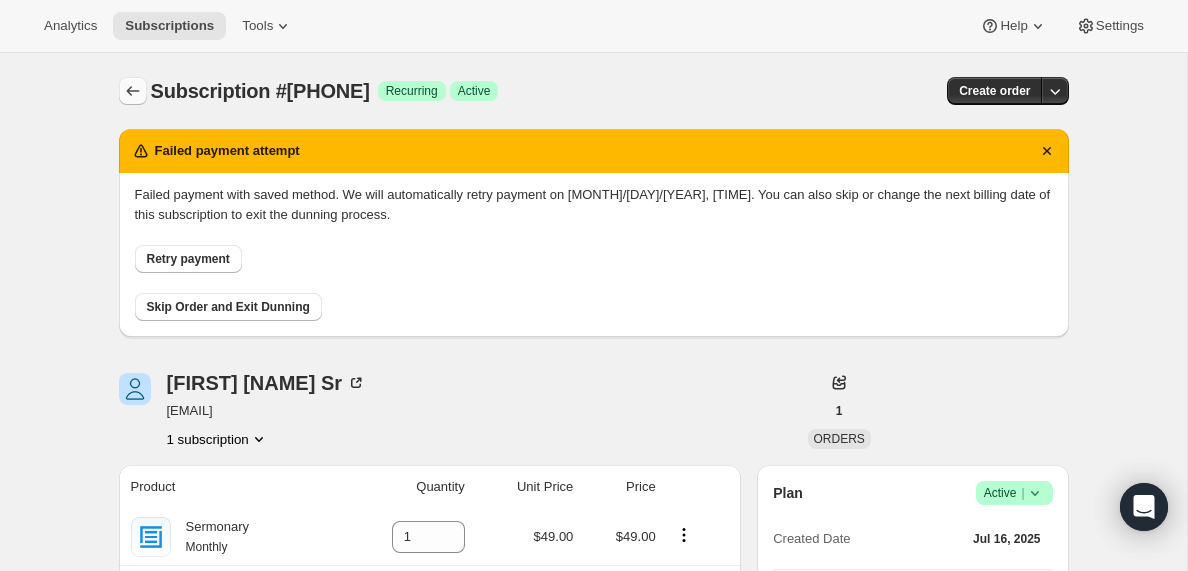 click 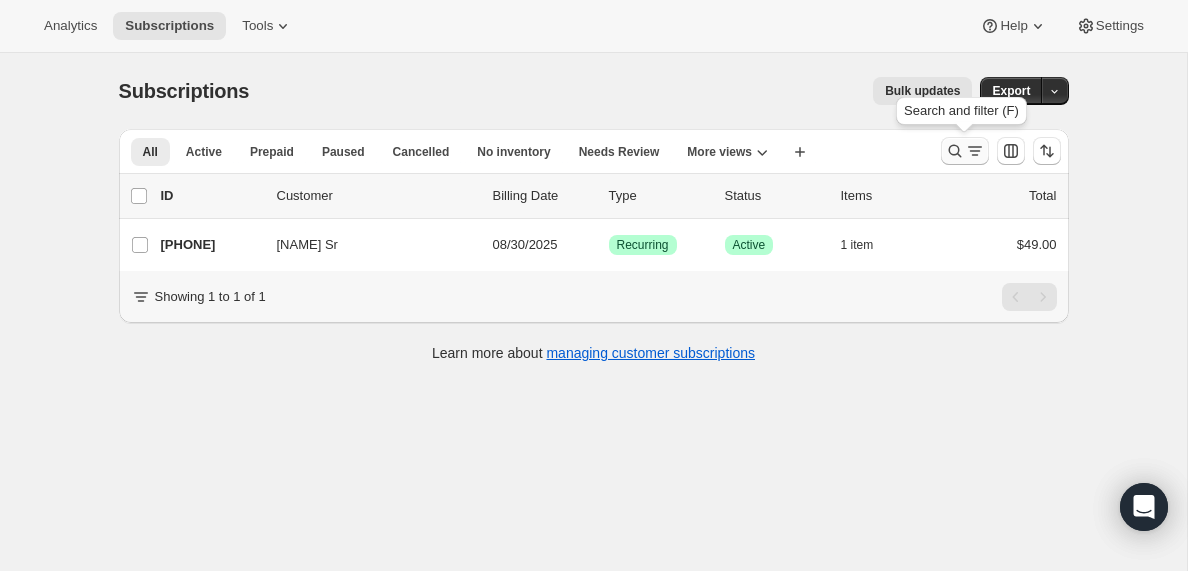 click 